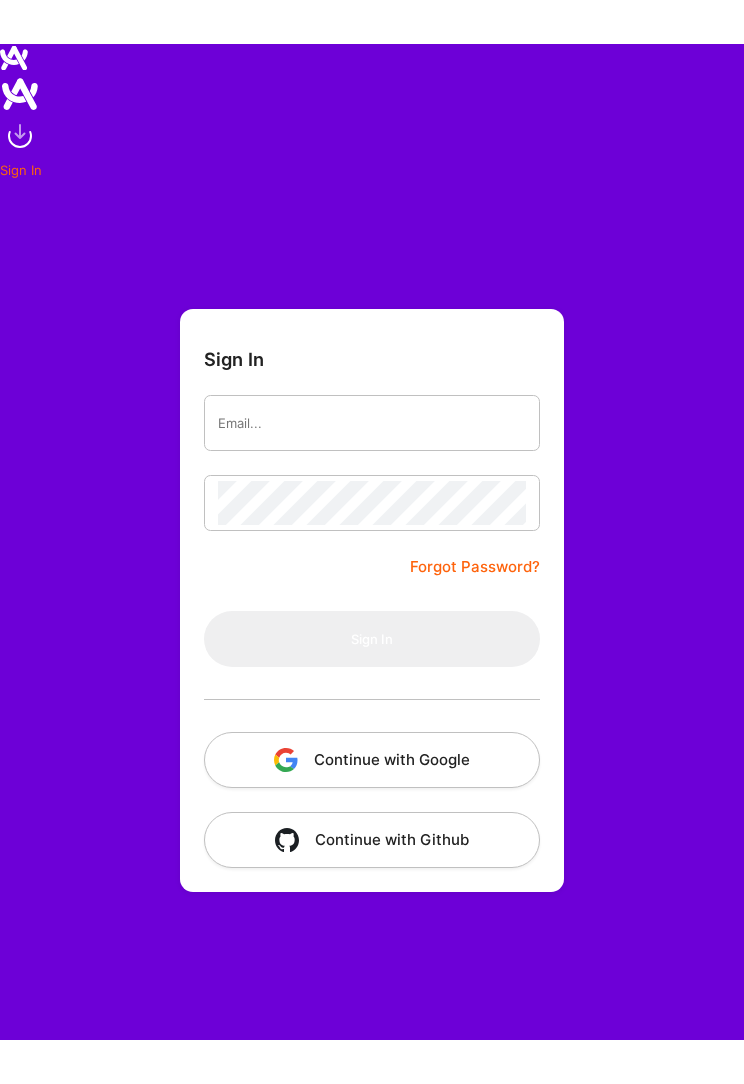 scroll, scrollTop: 0, scrollLeft: 0, axis: both 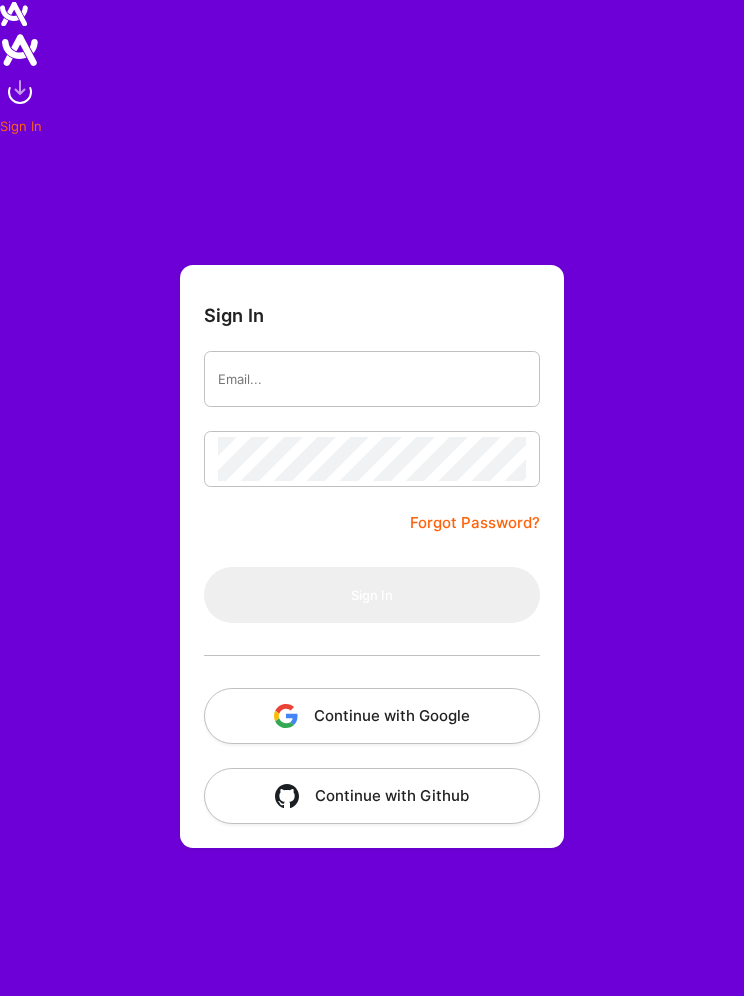 type on "[FIRST].[LAST]@[DOMAIN]" 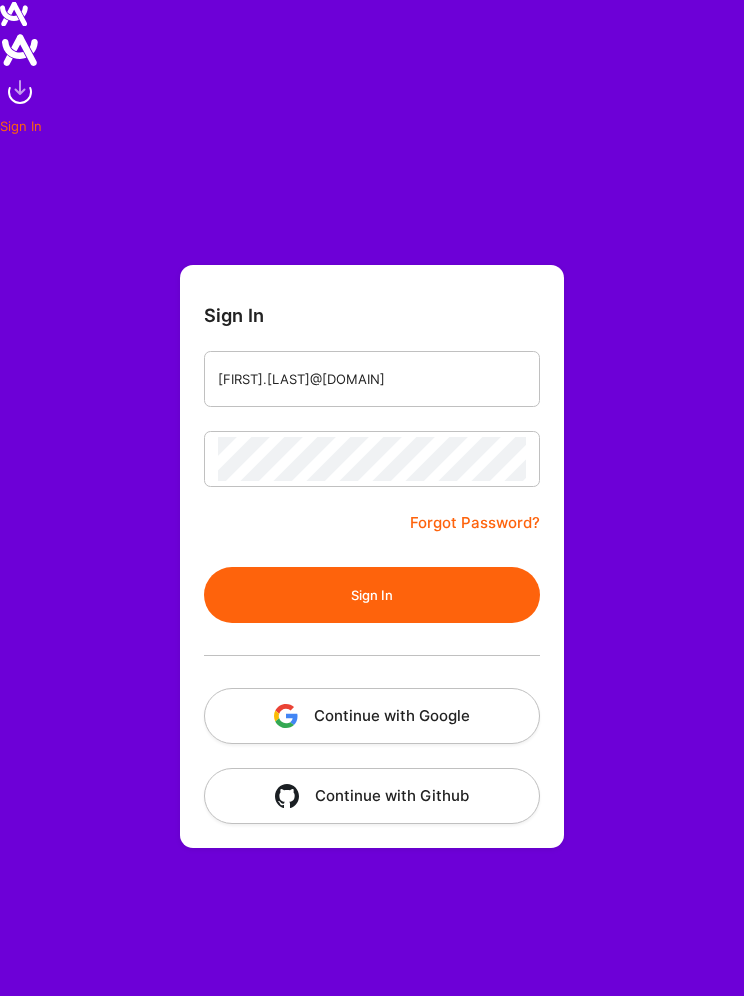 click on "Sign In" at bounding box center [372, 595] 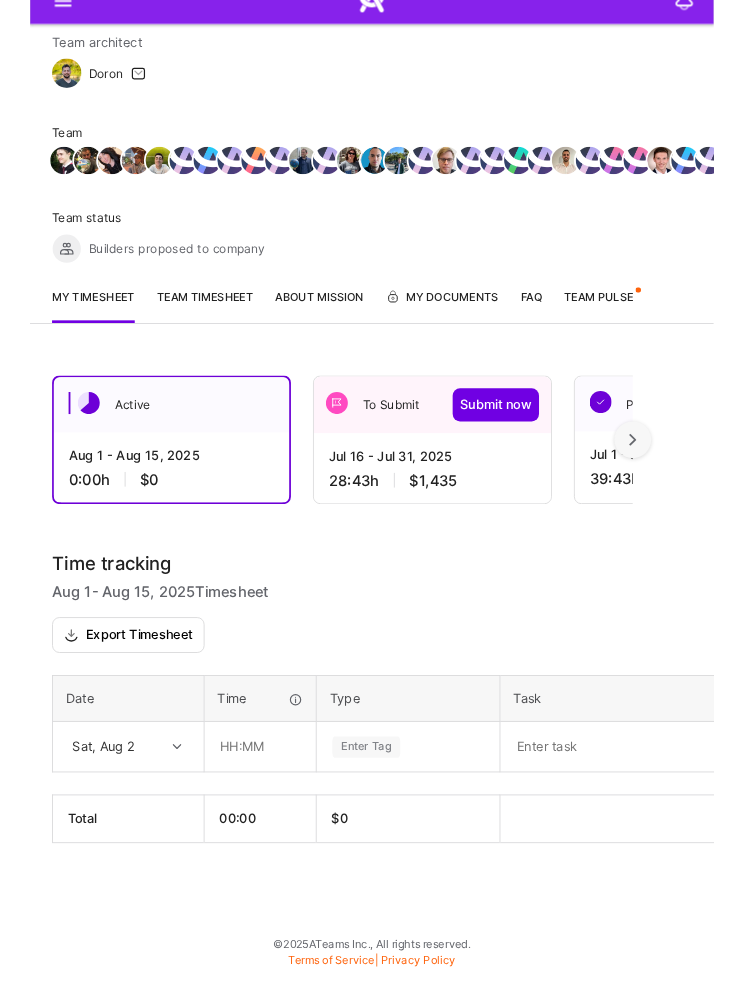 scroll, scrollTop: 312, scrollLeft: 0, axis: vertical 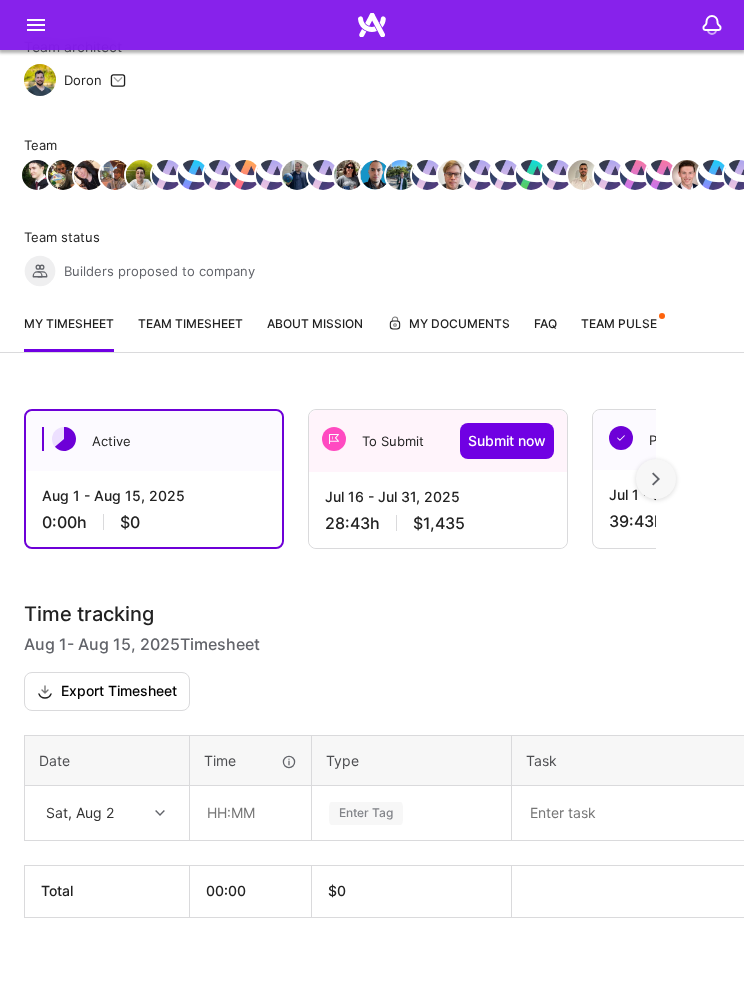 click at bounding box center (669, 813) 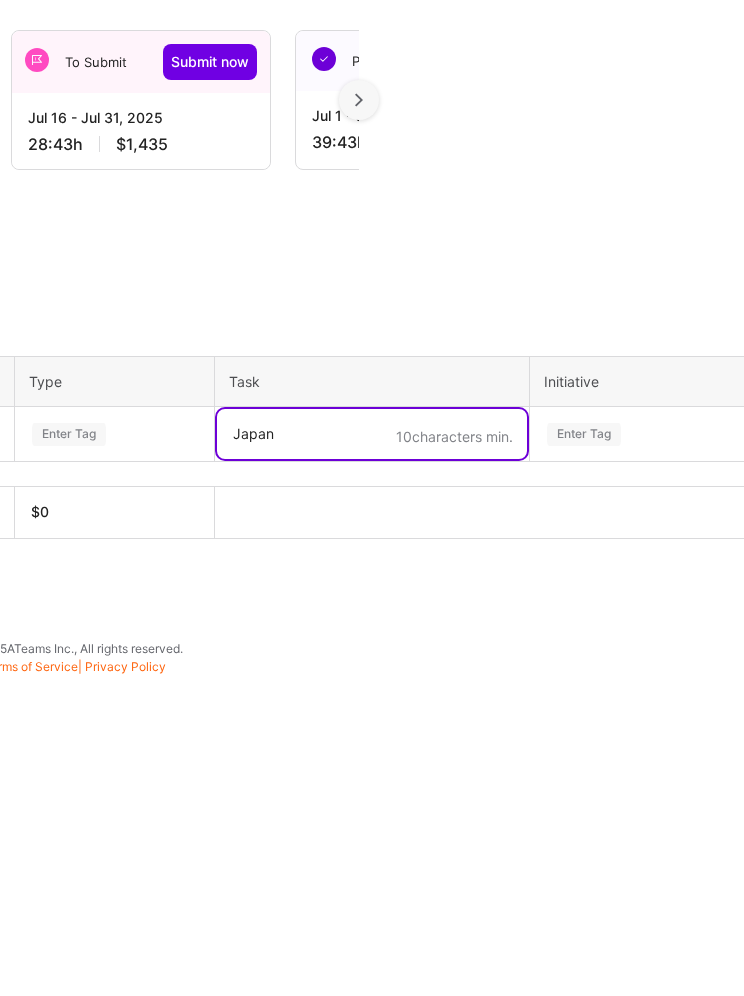 type on "[COUNTRY] /" 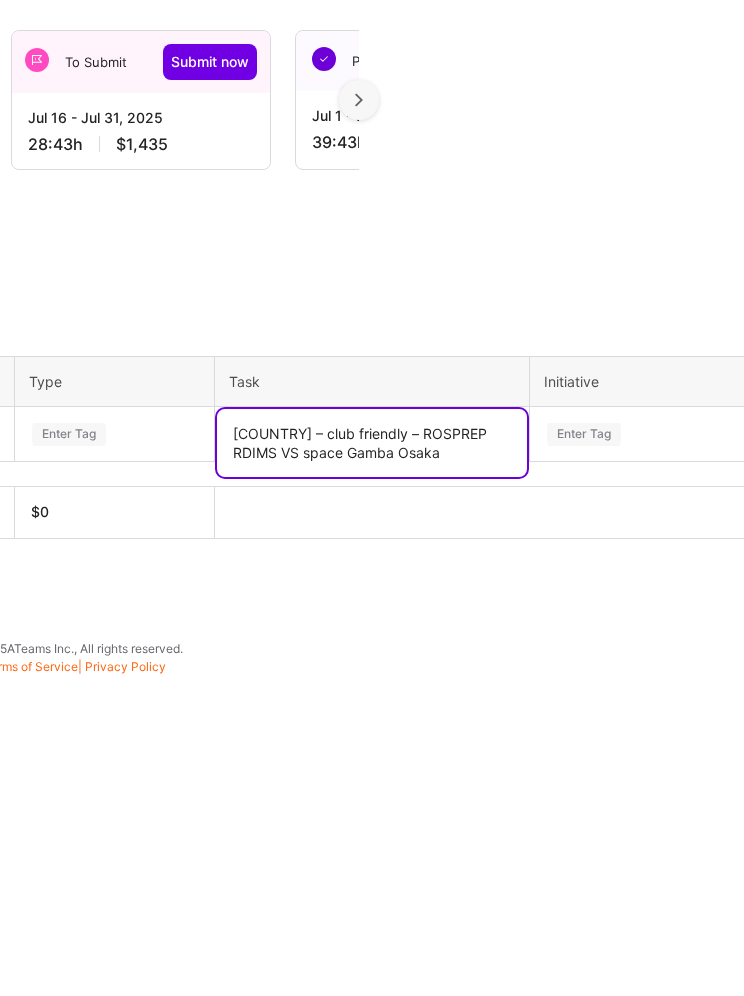 click on "[COUNTRY] – club friendly – ROSPREP RDIMS VS space Gamba Osaka" at bounding box center [372, 758] 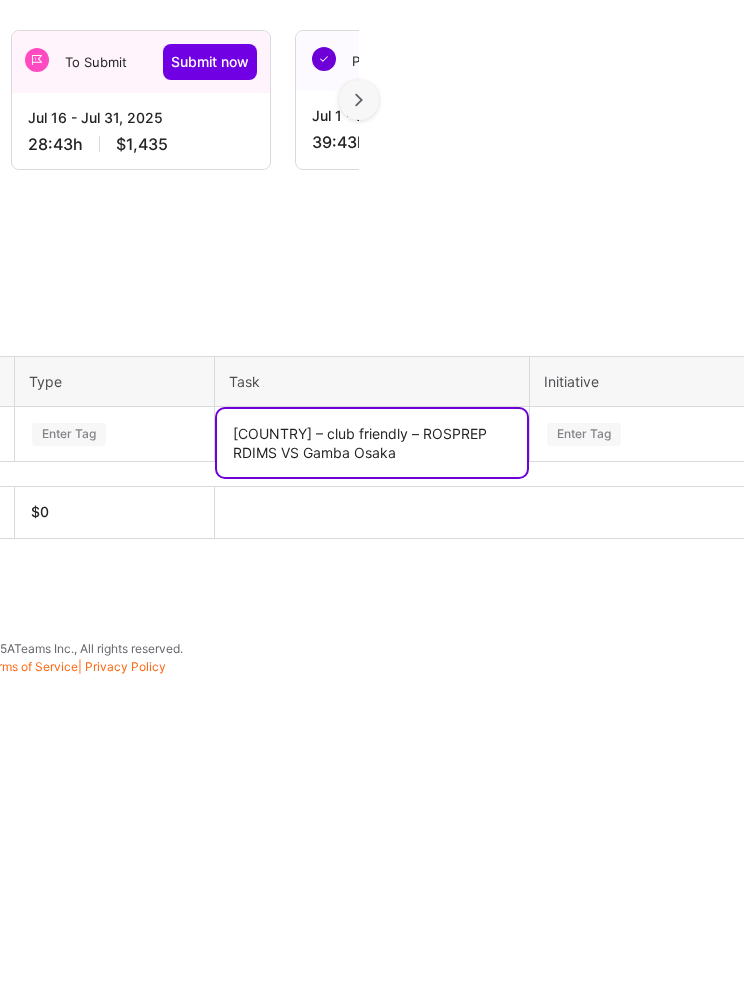 type on "[COUNTRY] – club friendly – ROSPREP RDIMS VS Gamba Osaka" 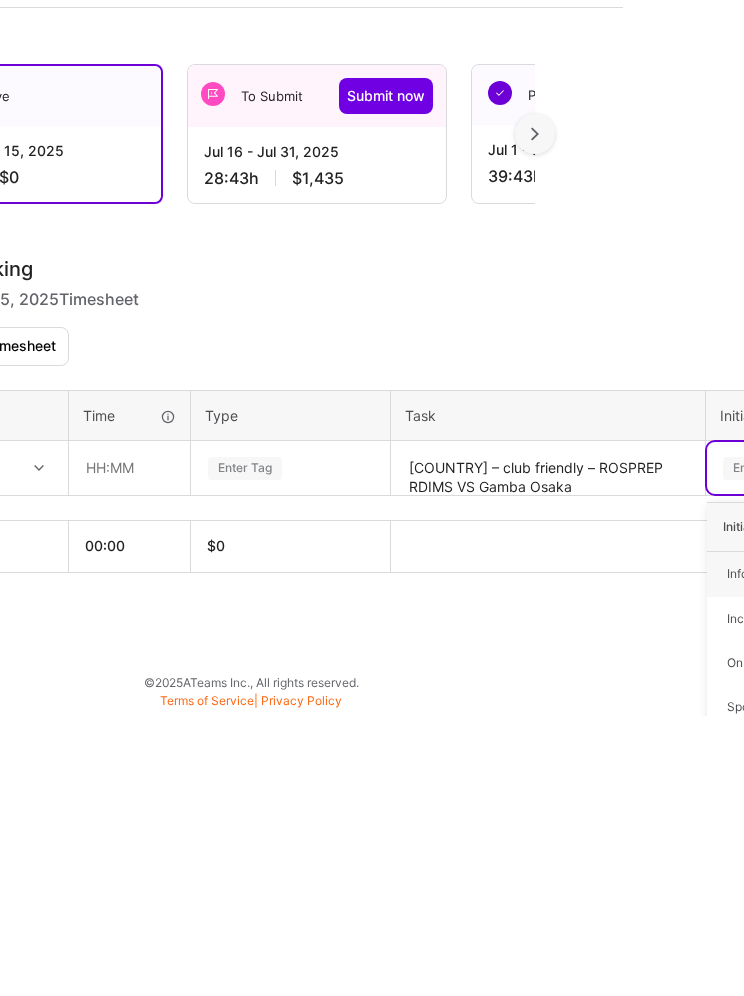 click at bounding box center [129, 749] 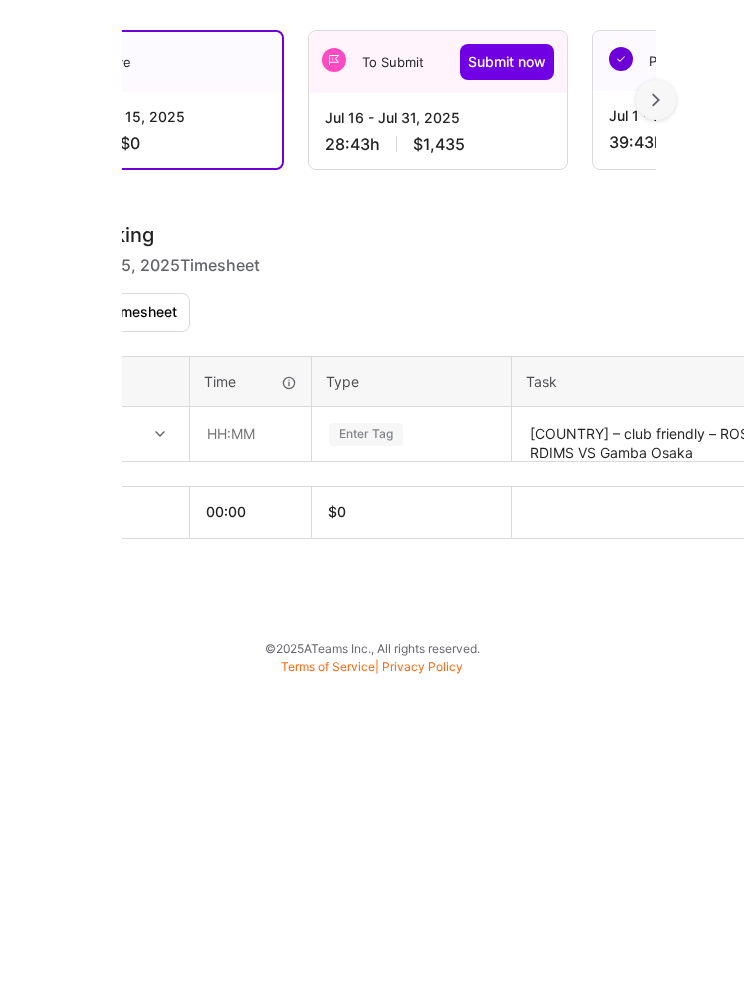 scroll, scrollTop: 376, scrollLeft: 0, axis: vertical 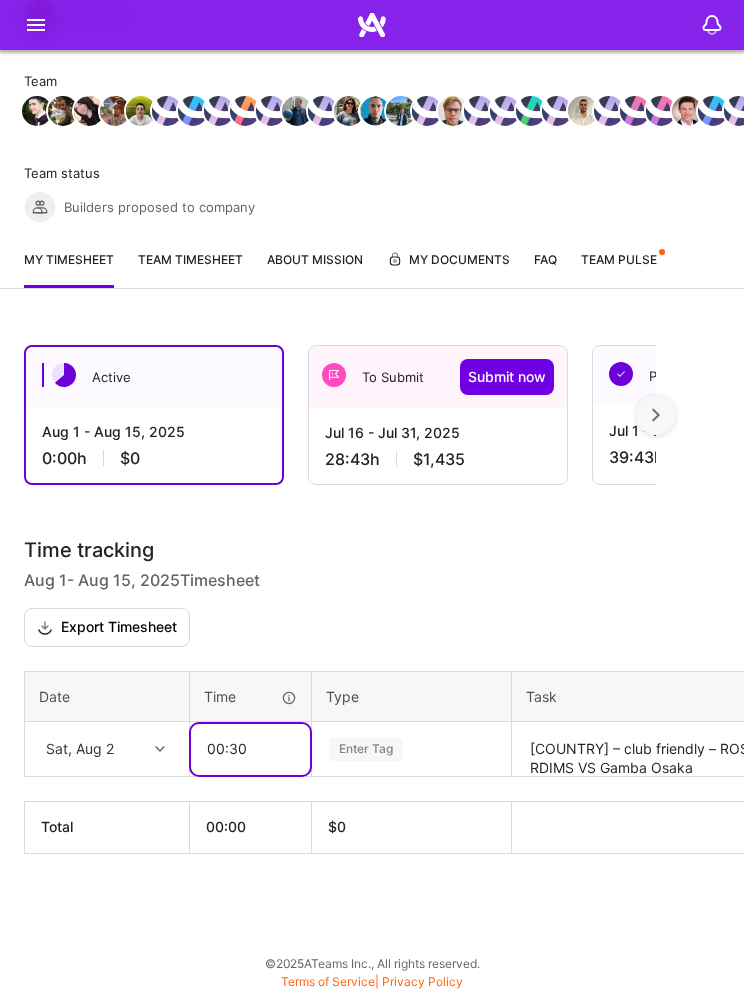 type on "00:30" 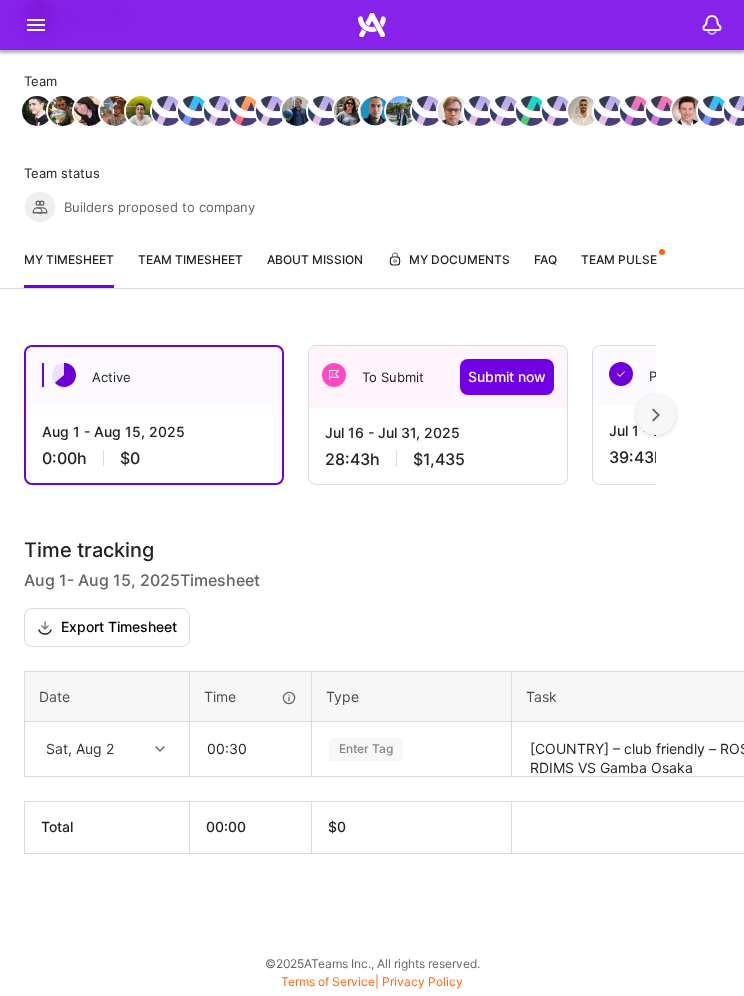 click on "[COUNTRY] – club friendly – ROSPREP RDIMS VS Gamba Osaka" at bounding box center [669, 750] 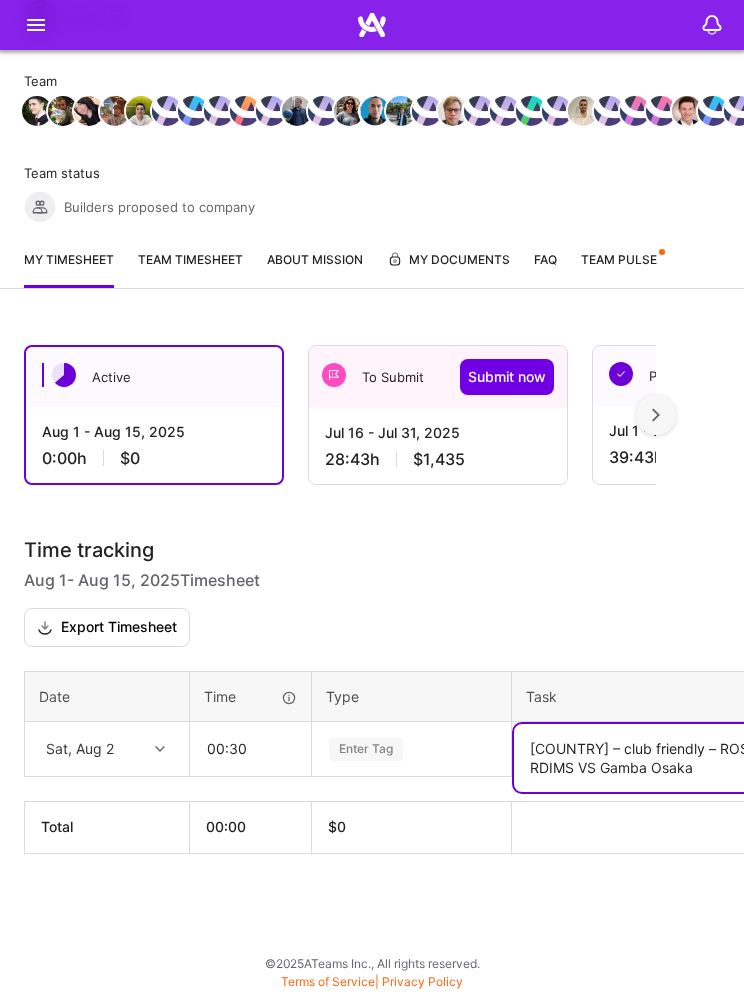 click on "[COUNTRY] – club friendly – ROSPREP RDIMS VS Gamba Osaka" at bounding box center [669, 758] 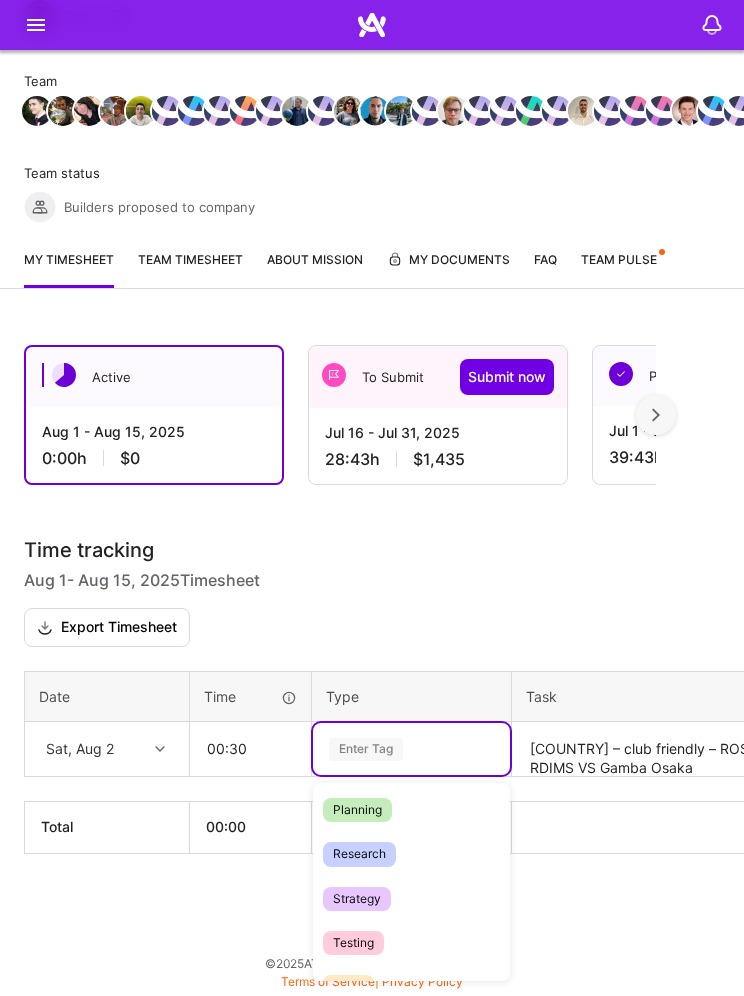 scroll, scrollTop: 398, scrollLeft: 0, axis: vertical 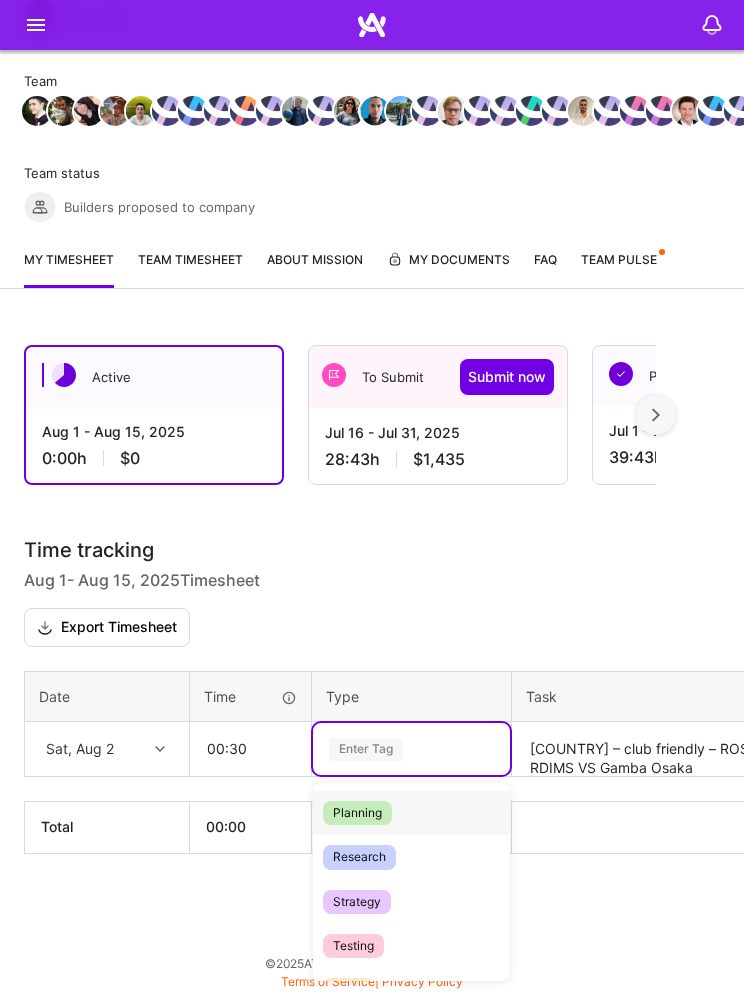 click on "Planning" at bounding box center (411, 813) 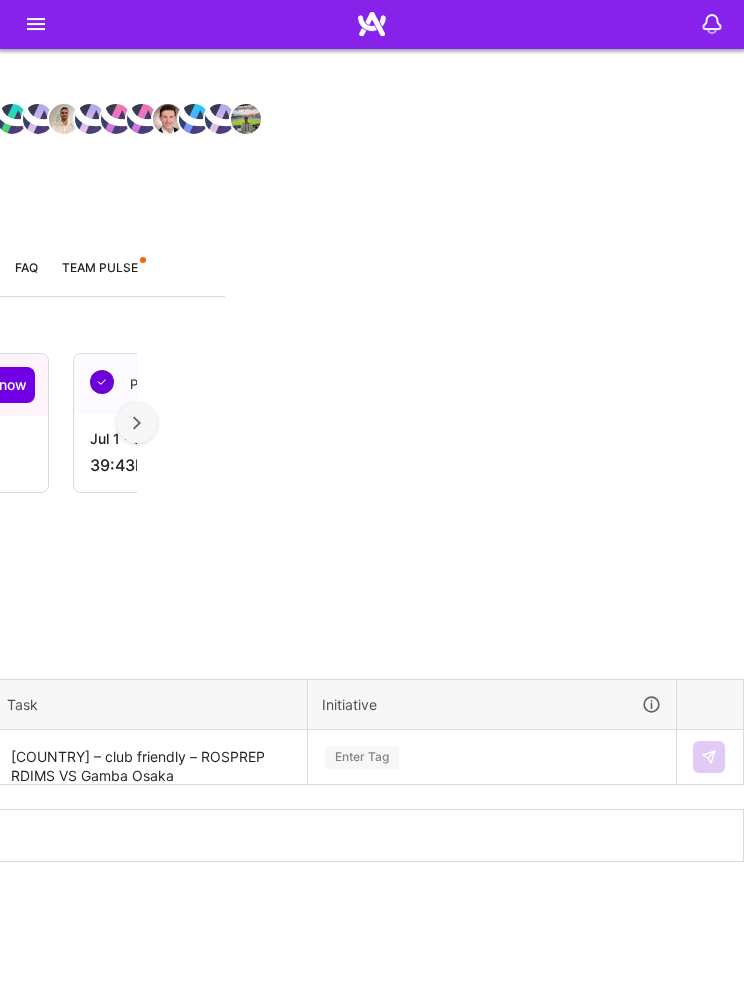 scroll, scrollTop: 366, scrollLeft: 519, axis: both 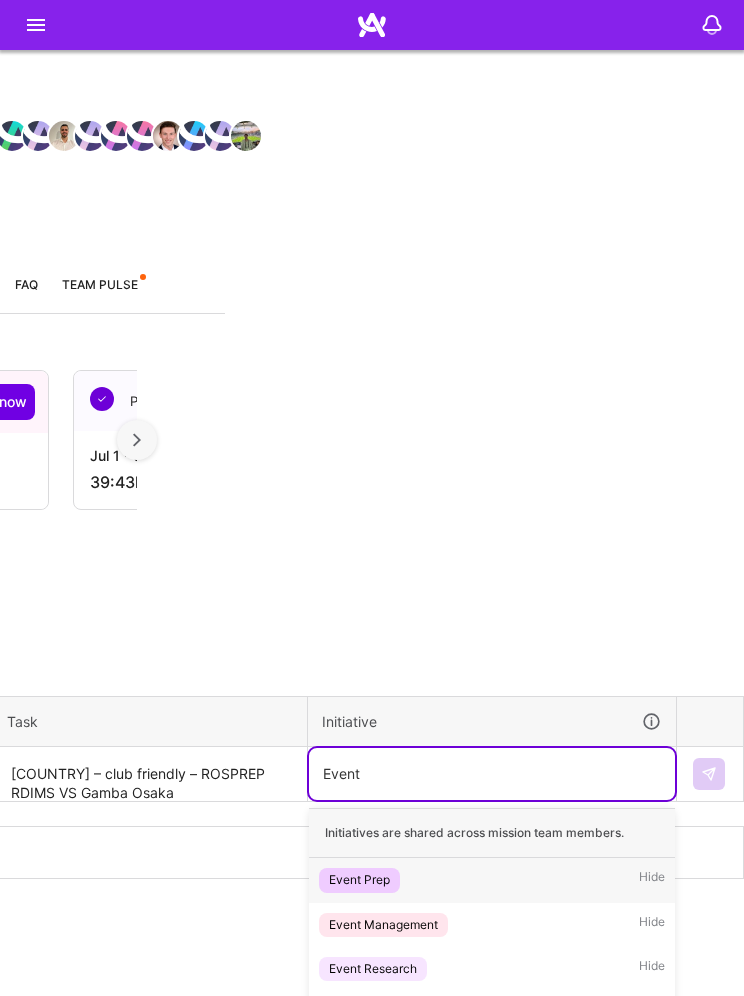 click on "Event Prep Hide" at bounding box center (492, 880) 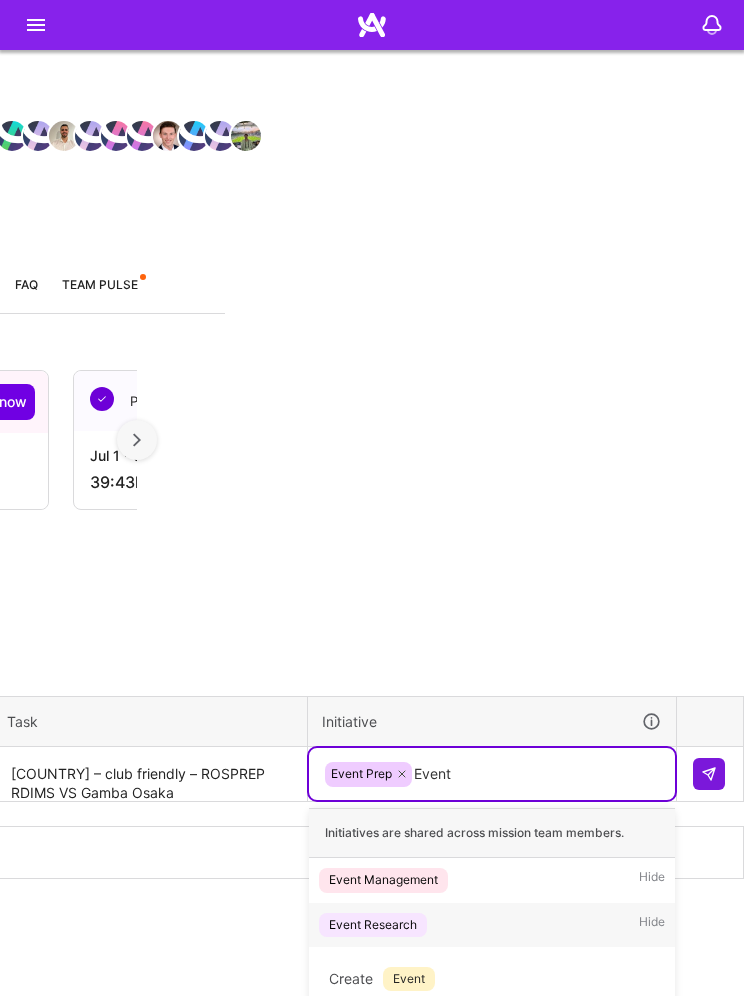 click on "Event Research" at bounding box center (373, 925) 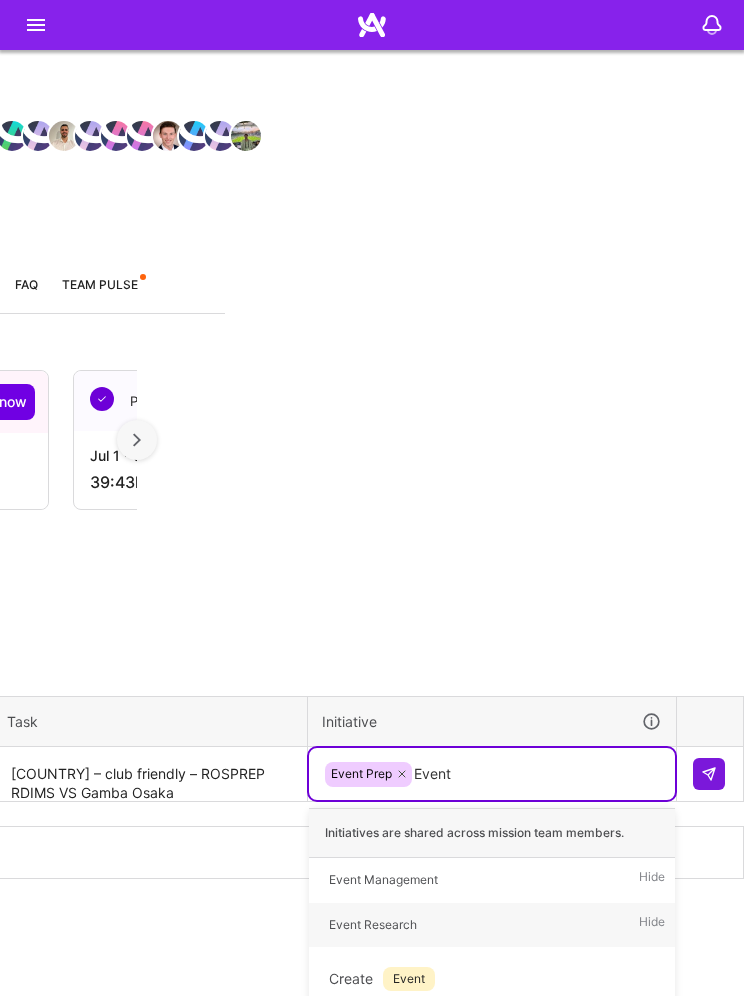 type 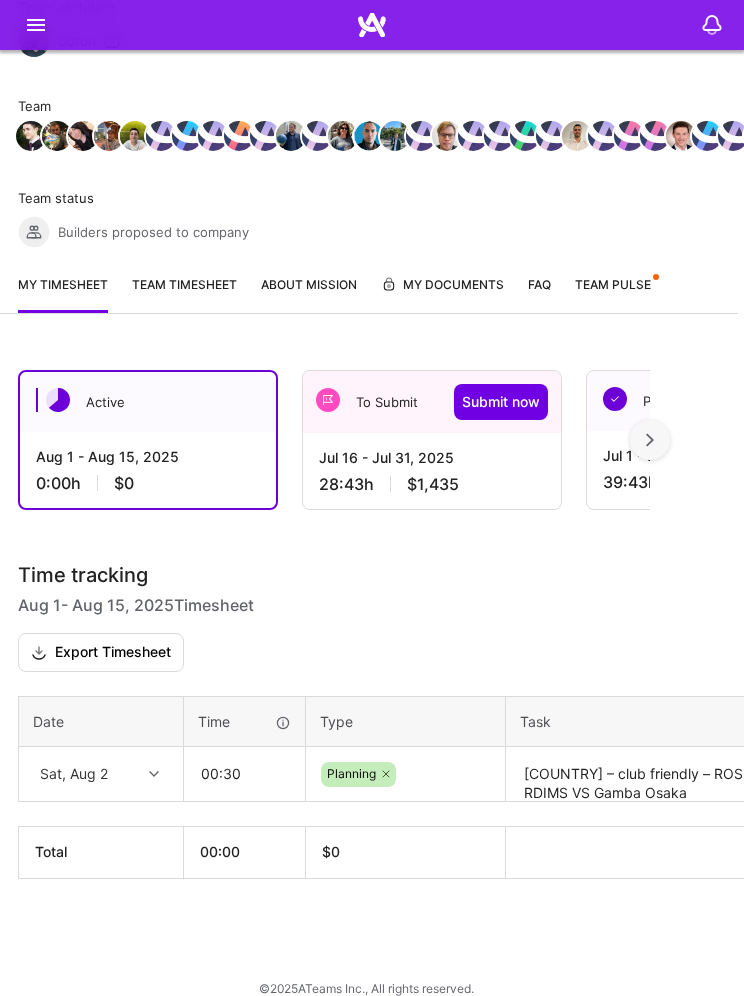 scroll, scrollTop: 351, scrollLeft: 0, axis: vertical 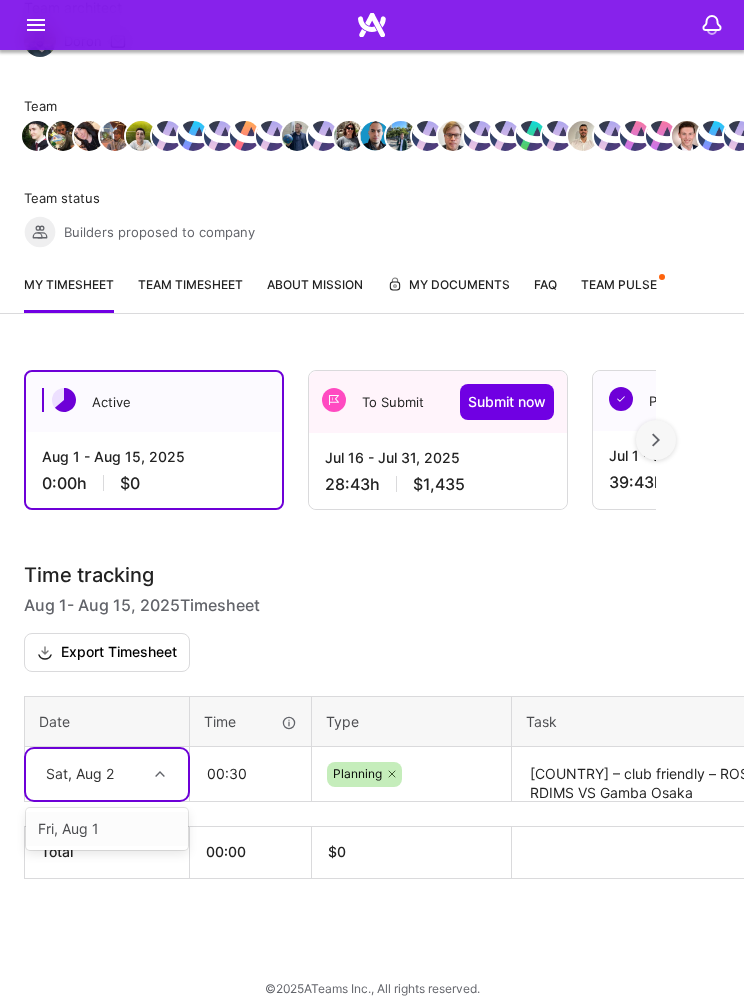 click on "Fri, Aug 1" at bounding box center [107, 829] 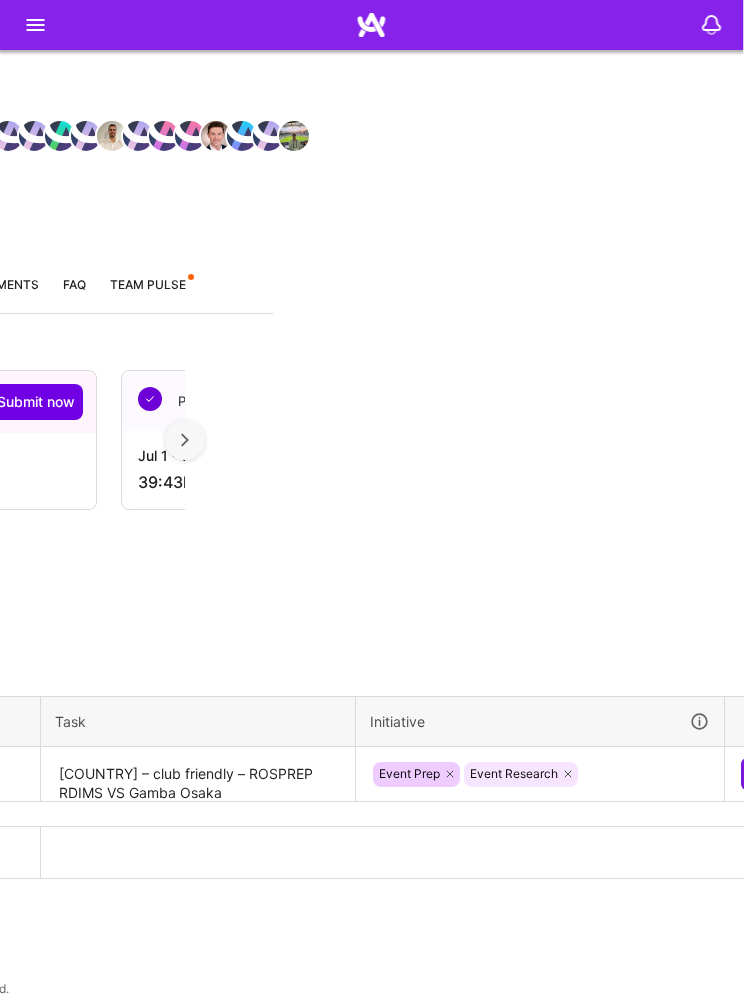 scroll, scrollTop: 351, scrollLeft: 519, axis: both 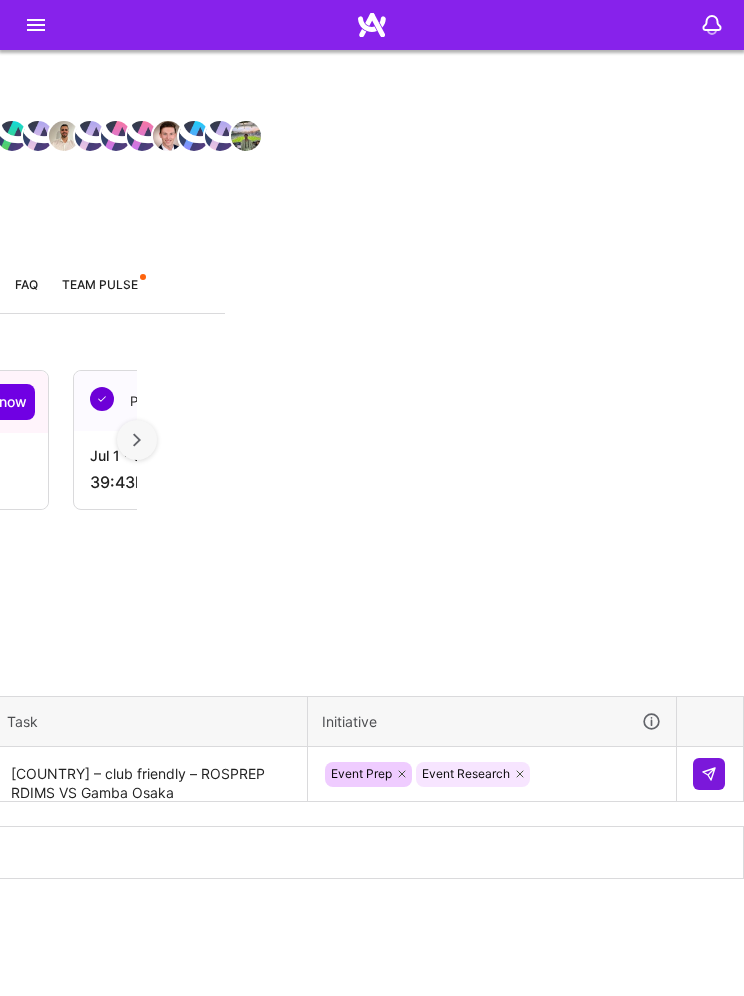 click at bounding box center (709, 774) 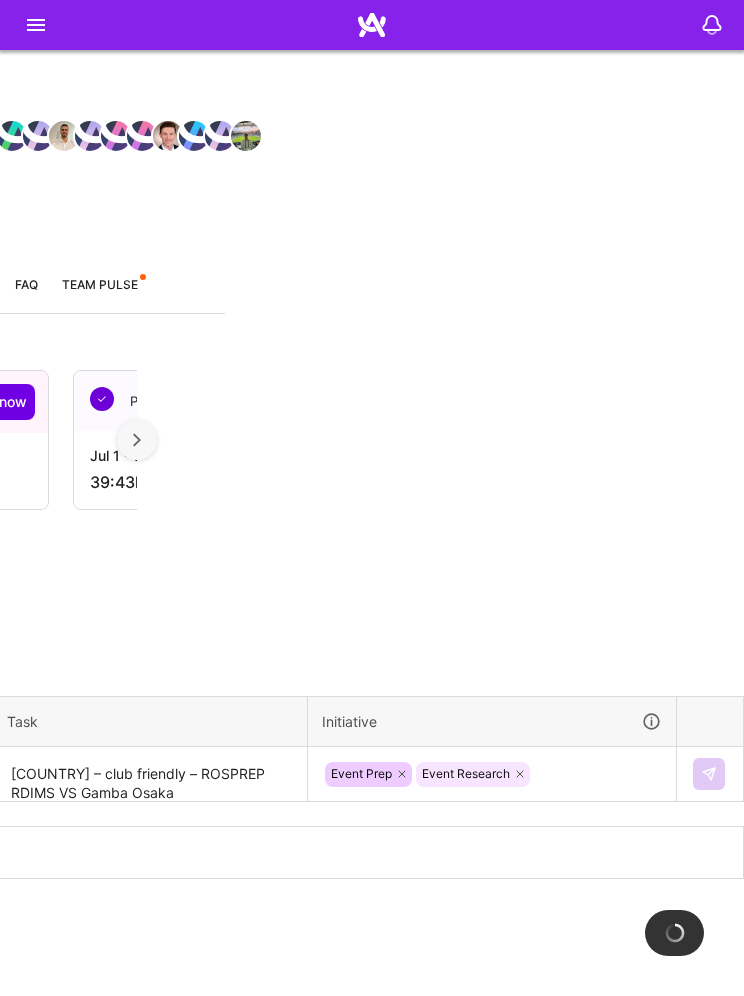 type 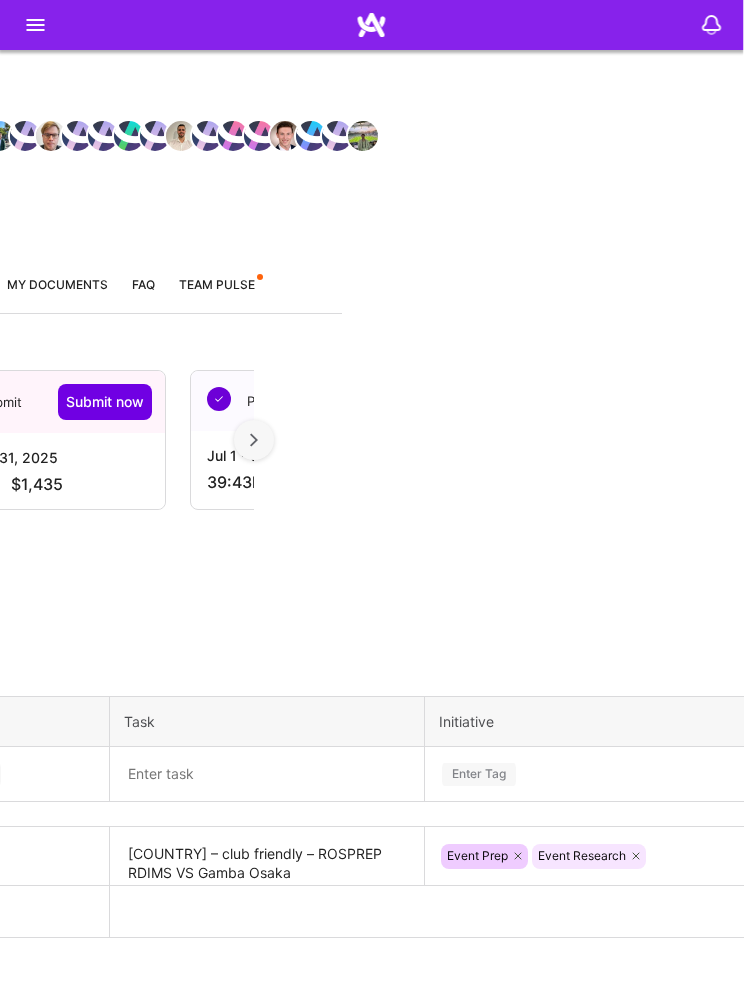 scroll, scrollTop: 351, scrollLeft: 377, axis: both 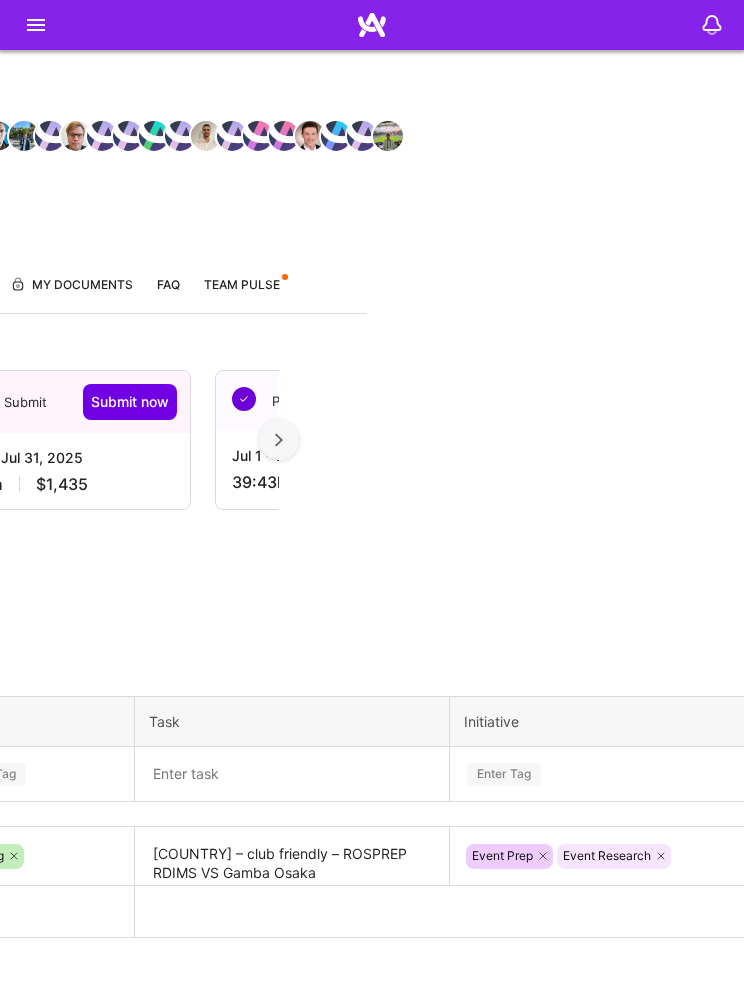 click on "[COUNTRY] – club friendly – ROSPREP RDIMS VS Gamba Osaka" at bounding box center [292, 856] 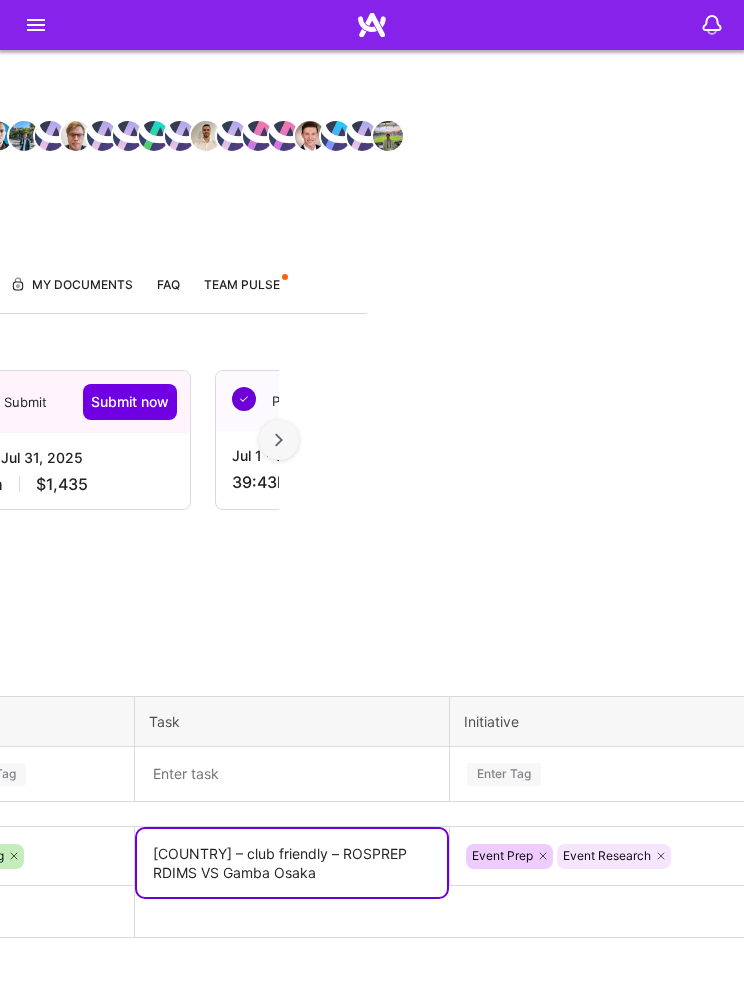 click on "[COUNTRY] – club friendly – ROSPREP RDIMS VS Gamba Osaka" at bounding box center (292, 863) 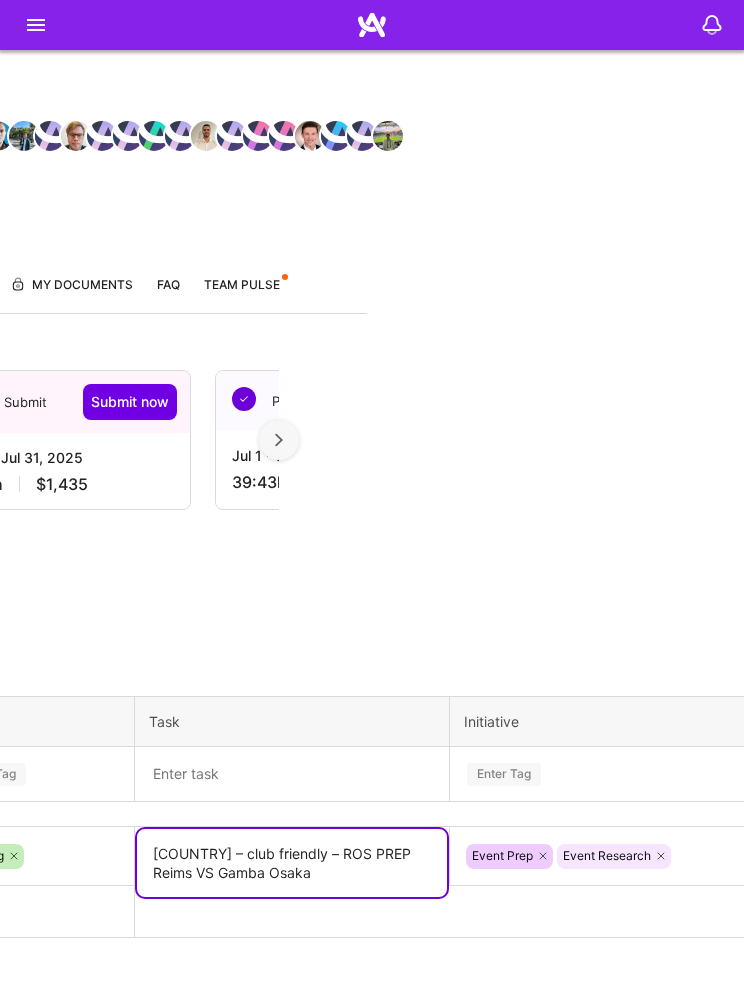 click on "[COUNTRY] – club friendly – ROS PREP Reims VS Gamba Osaka" at bounding box center (292, 863) 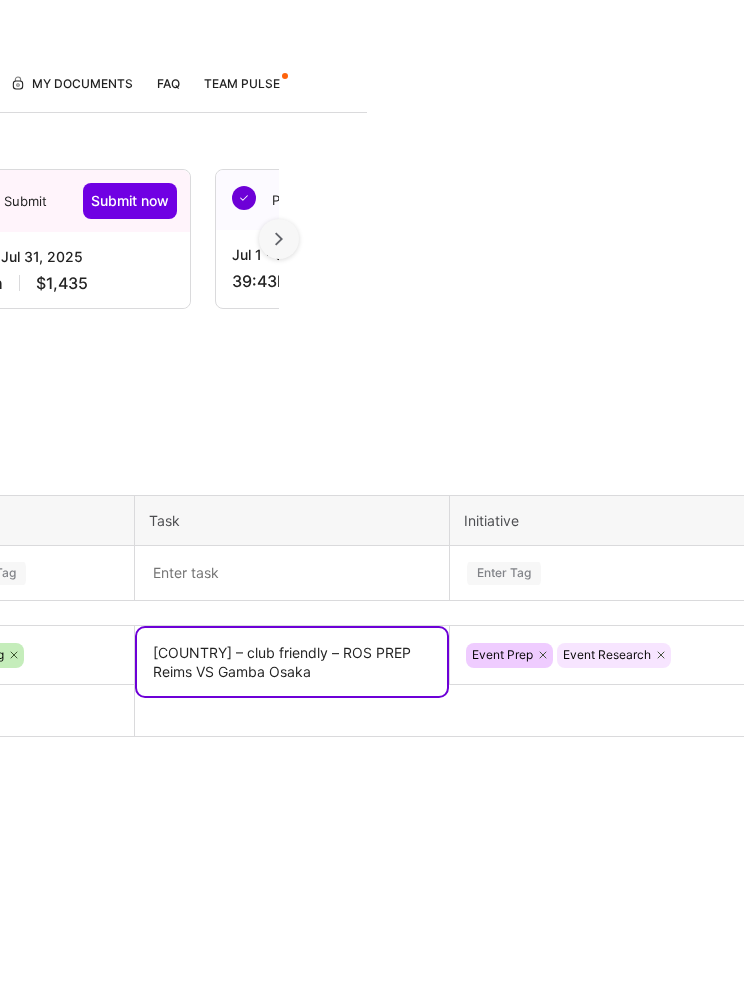 type on "[COUNTRY] – club friendly – ROS PREP Reims VS Gamba Osaka" 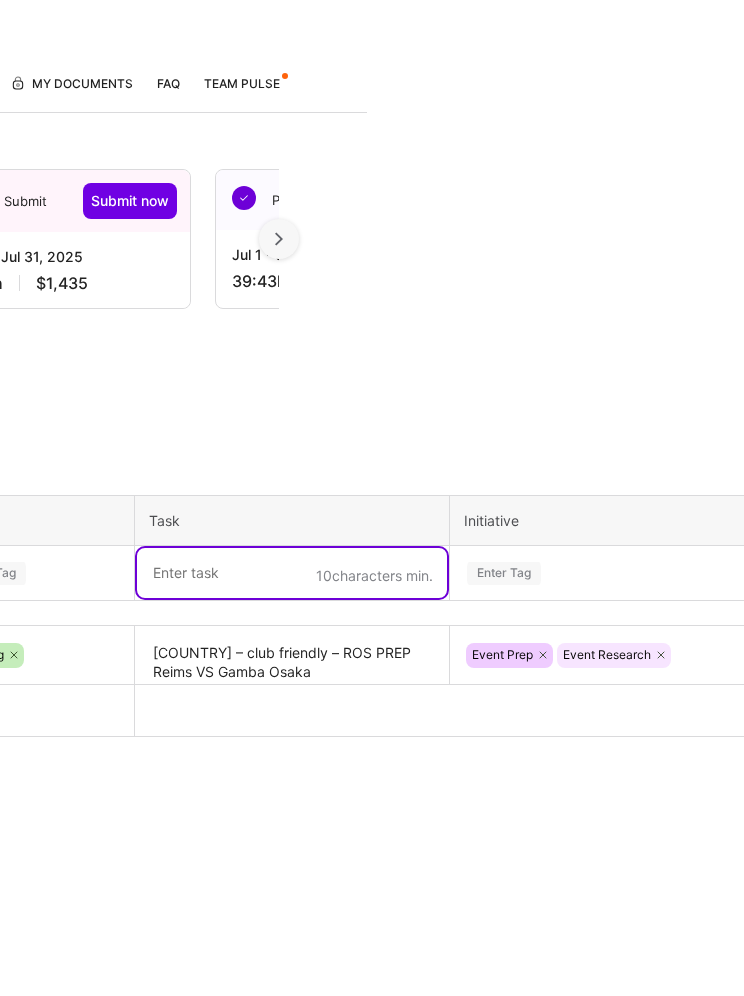 click at bounding box center [292, 774] 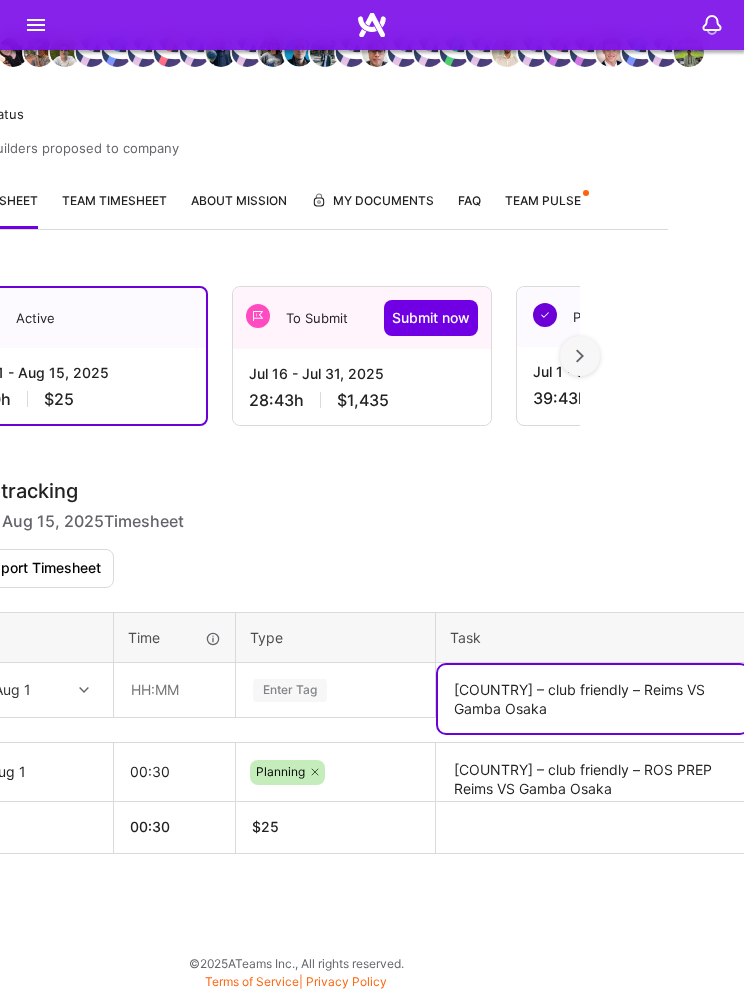 scroll, scrollTop: 435, scrollLeft: 63, axis: both 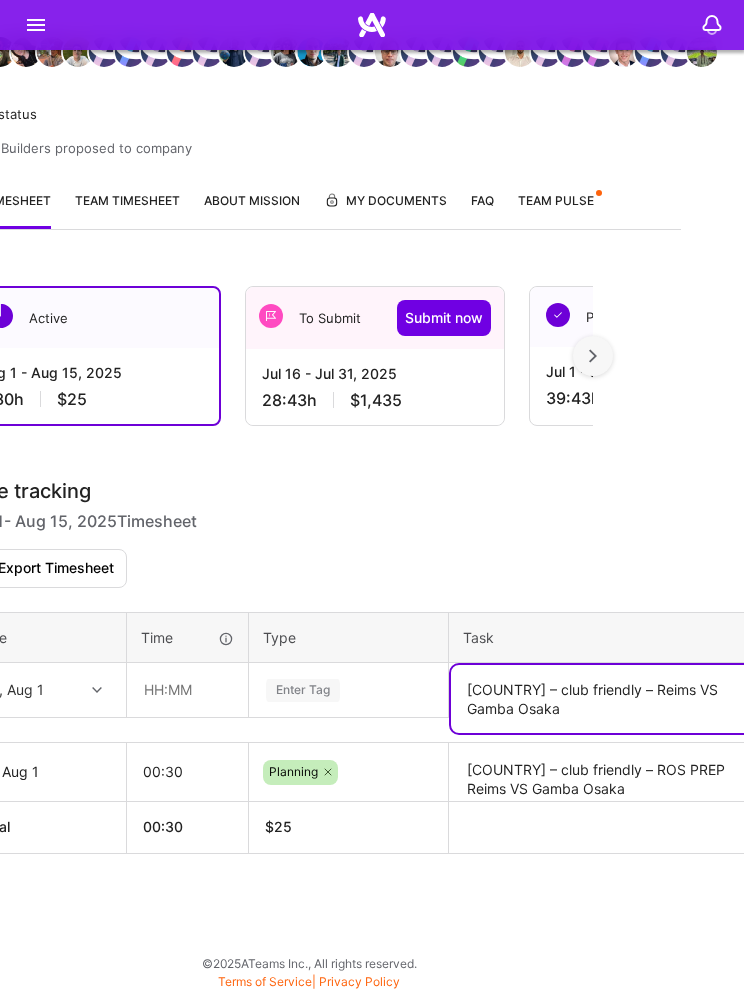 type on "[COUNTRY] – club friendly – Reims VS Gamba Osaka" 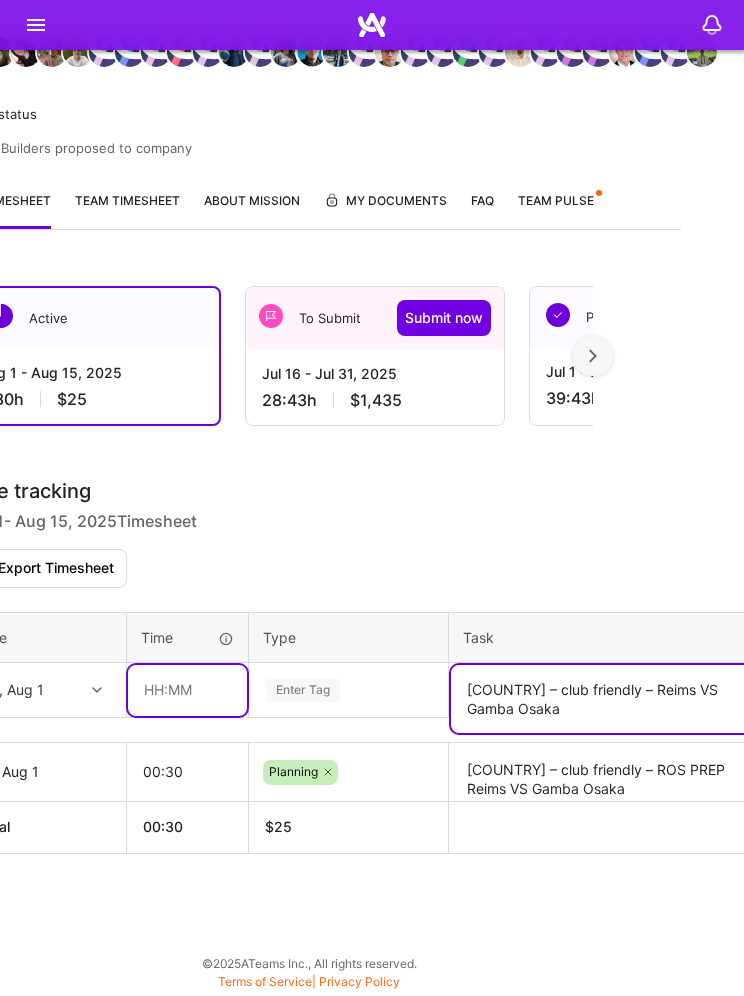 click at bounding box center (187, 690) 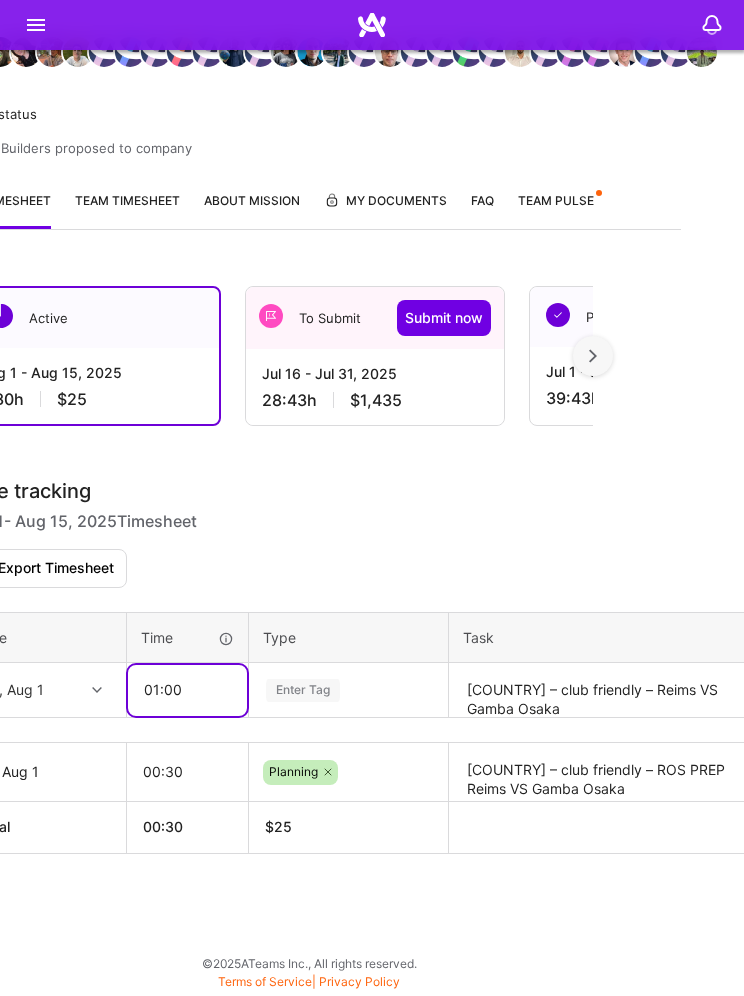 type on "01:00" 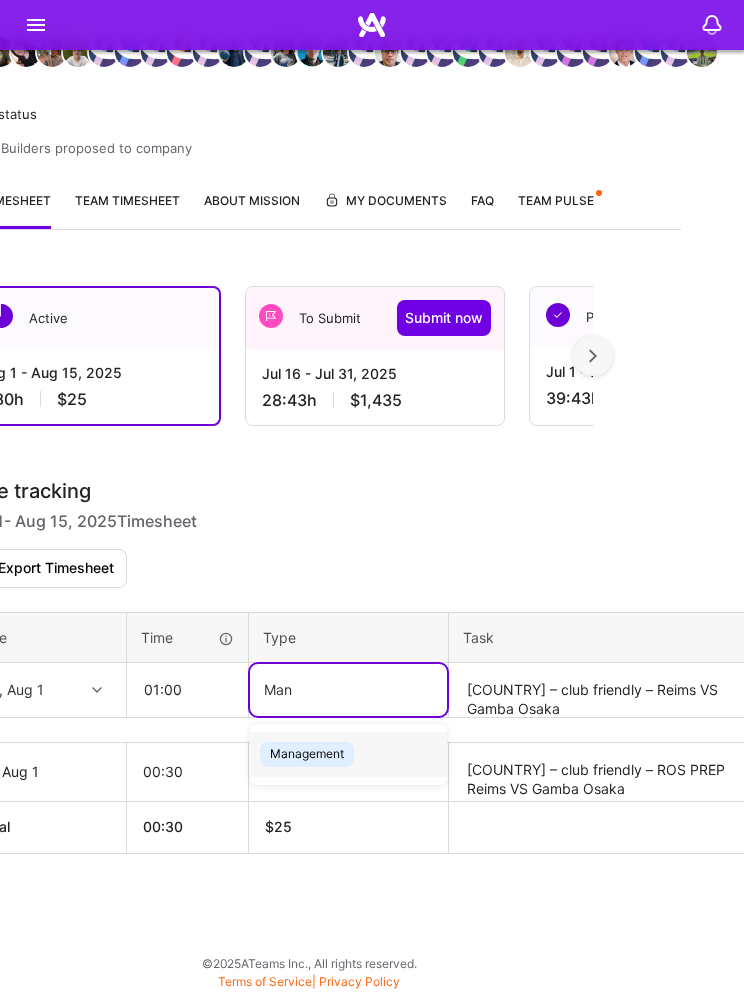 click on "Management" at bounding box center (307, 754) 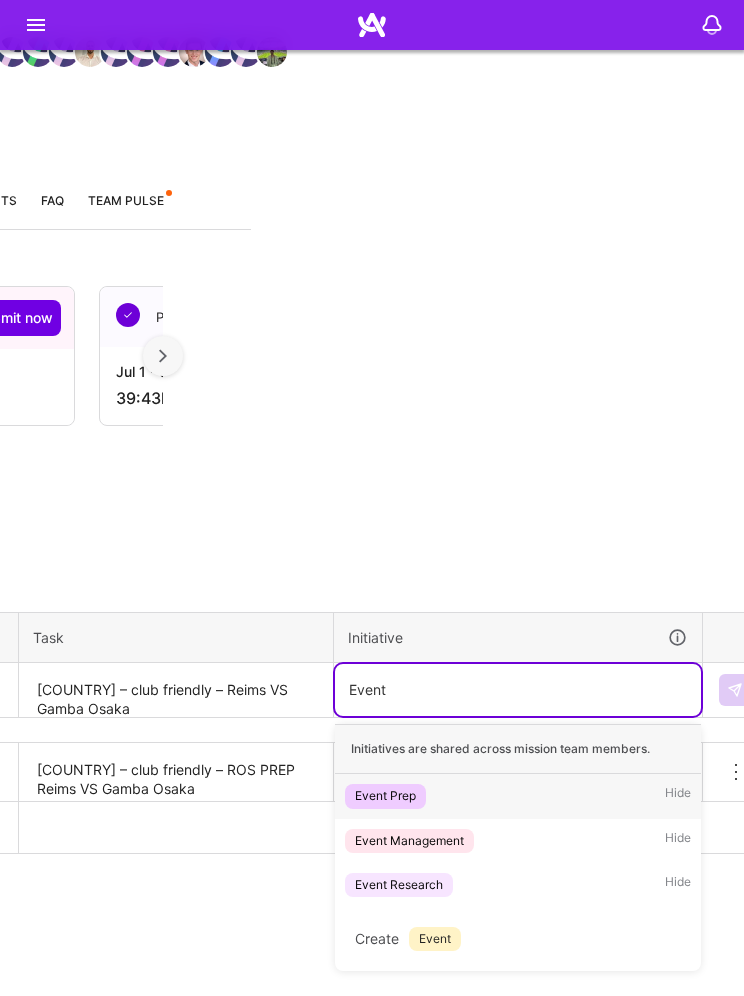 scroll, scrollTop: 410, scrollLeft: 494, axis: both 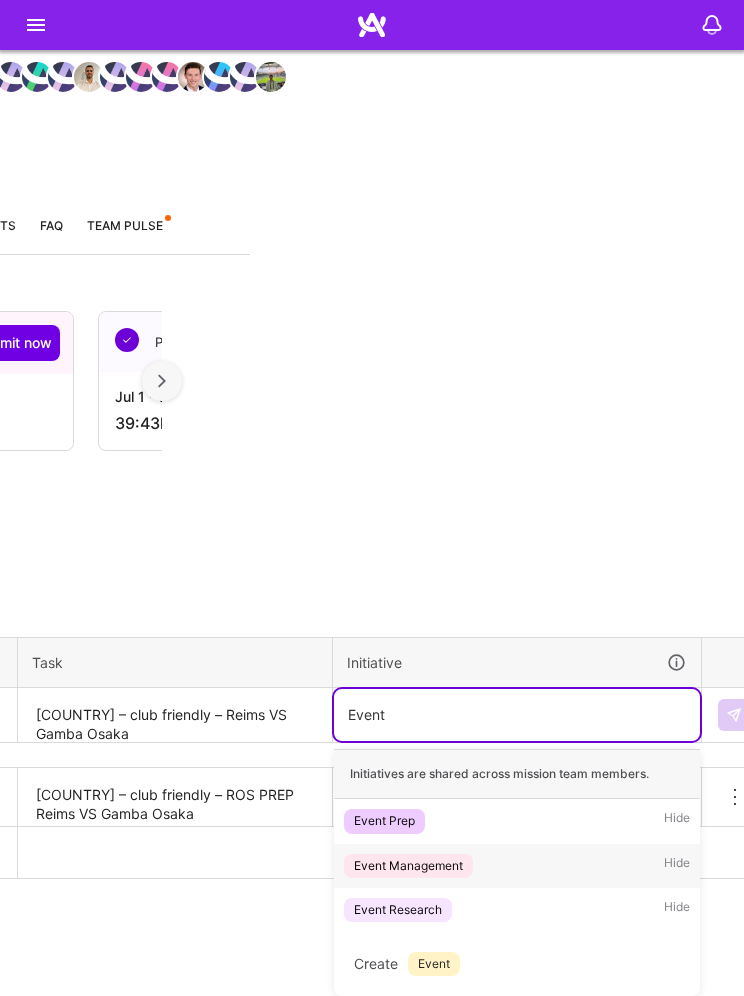 click on "Event Management Hide" at bounding box center [517, 866] 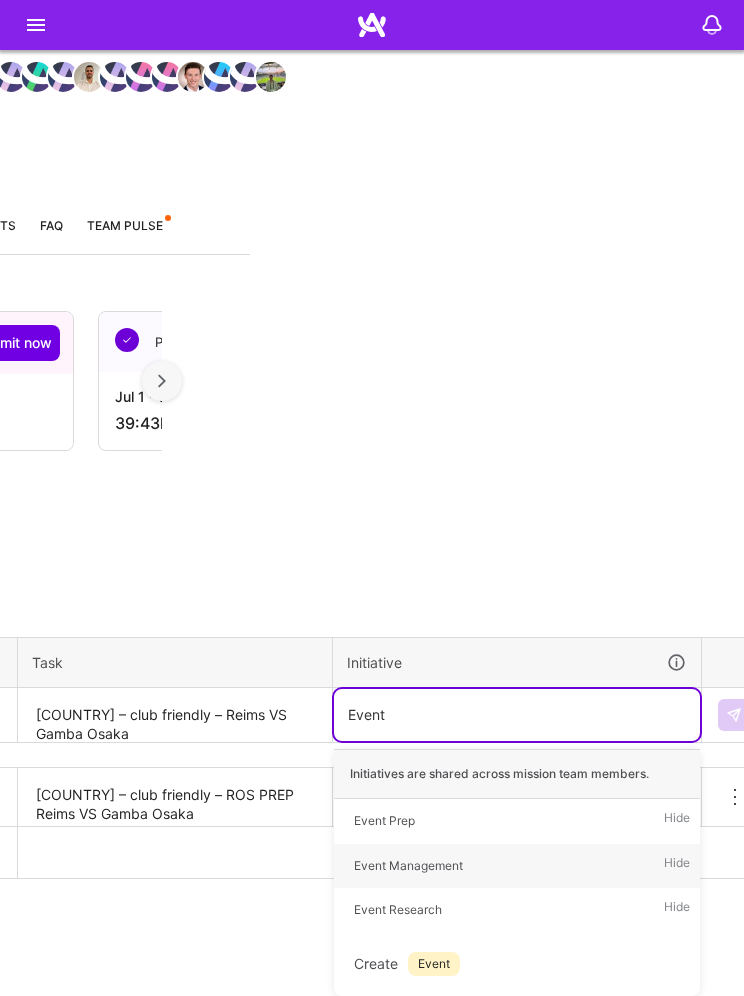 type 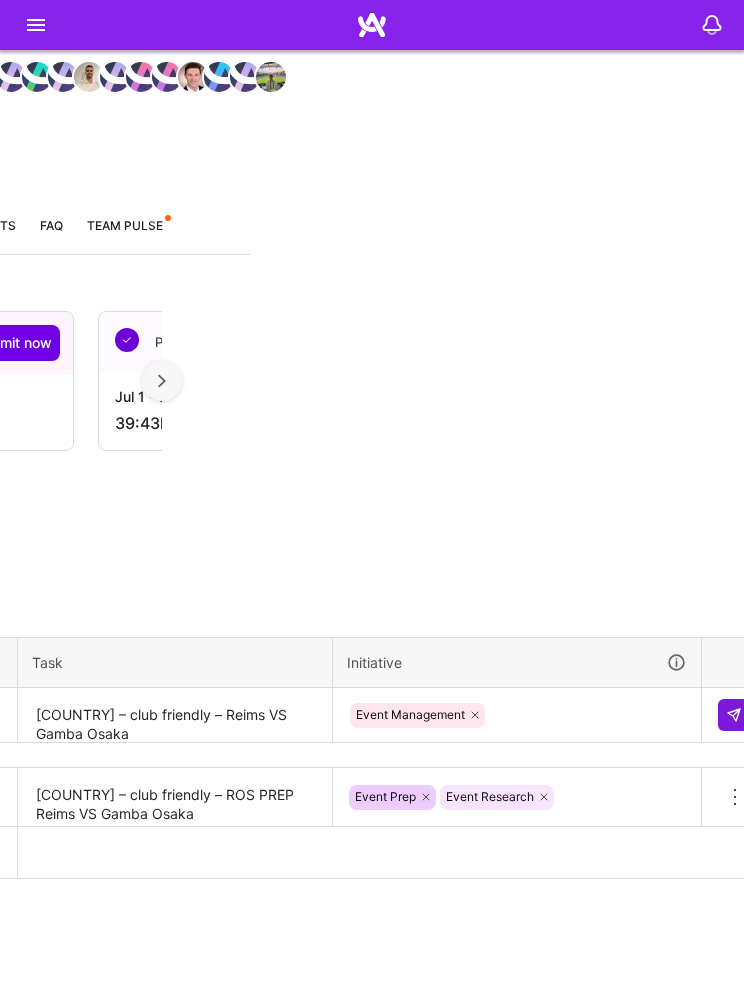 click at bounding box center [734, 715] 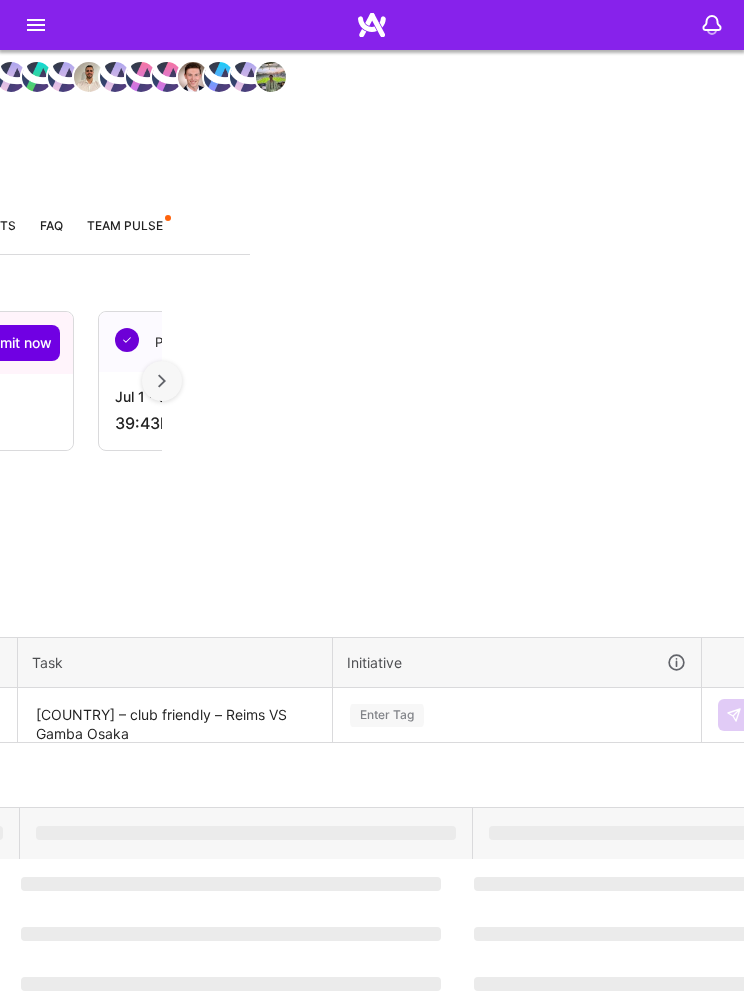 type 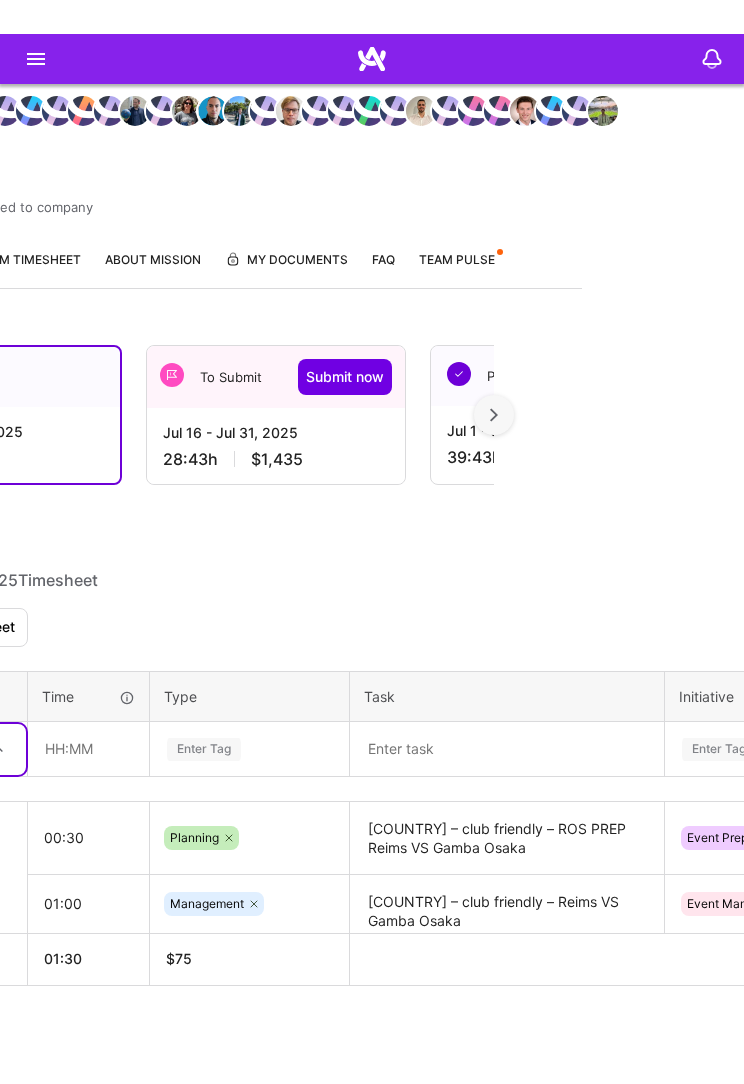 scroll, scrollTop: 316, scrollLeft: 162, axis: both 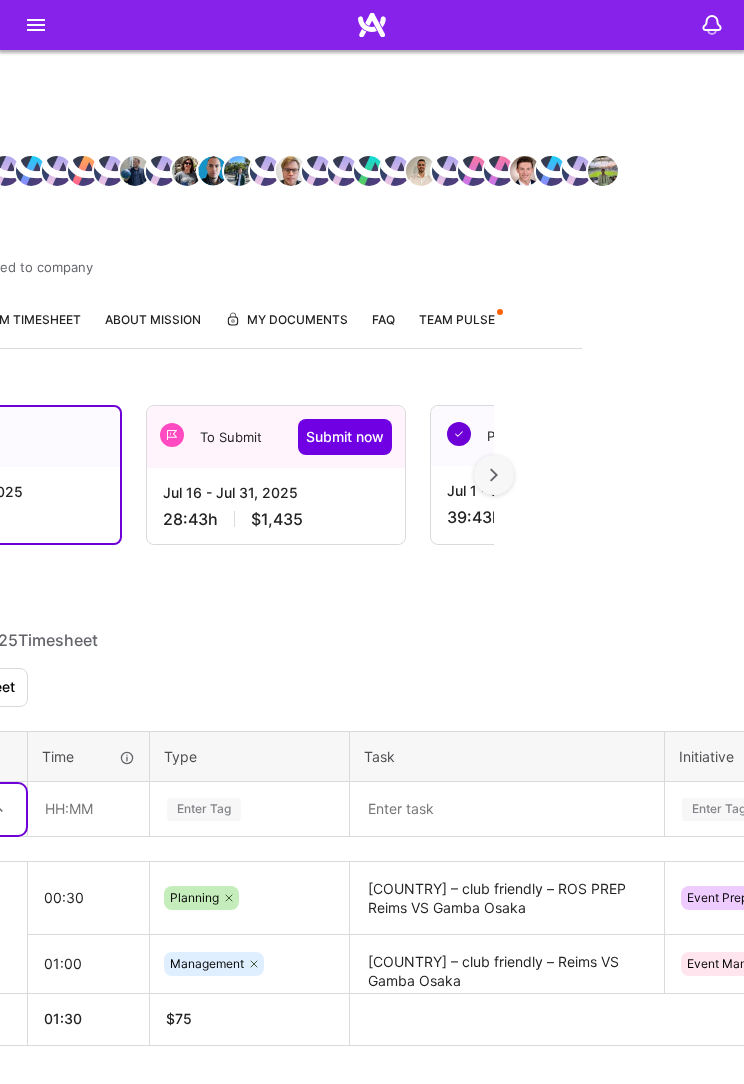 click on "$1,435" at bounding box center (277, 519) 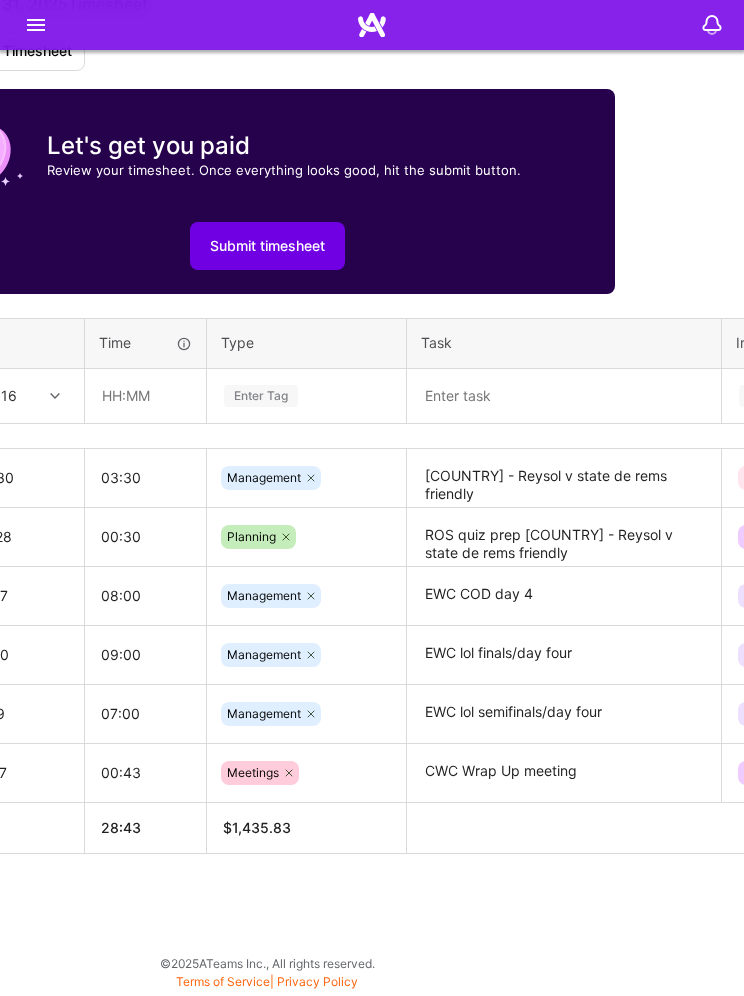 scroll, scrollTop: 954, scrollLeft: 0, axis: vertical 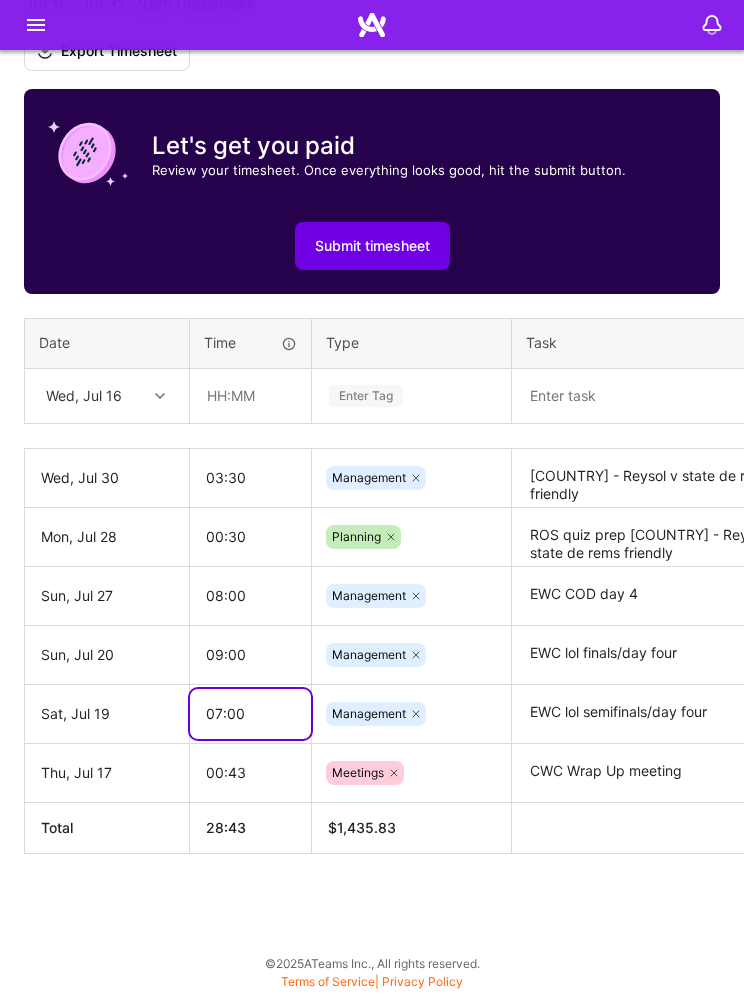 click on "07:00" at bounding box center [250, 714] 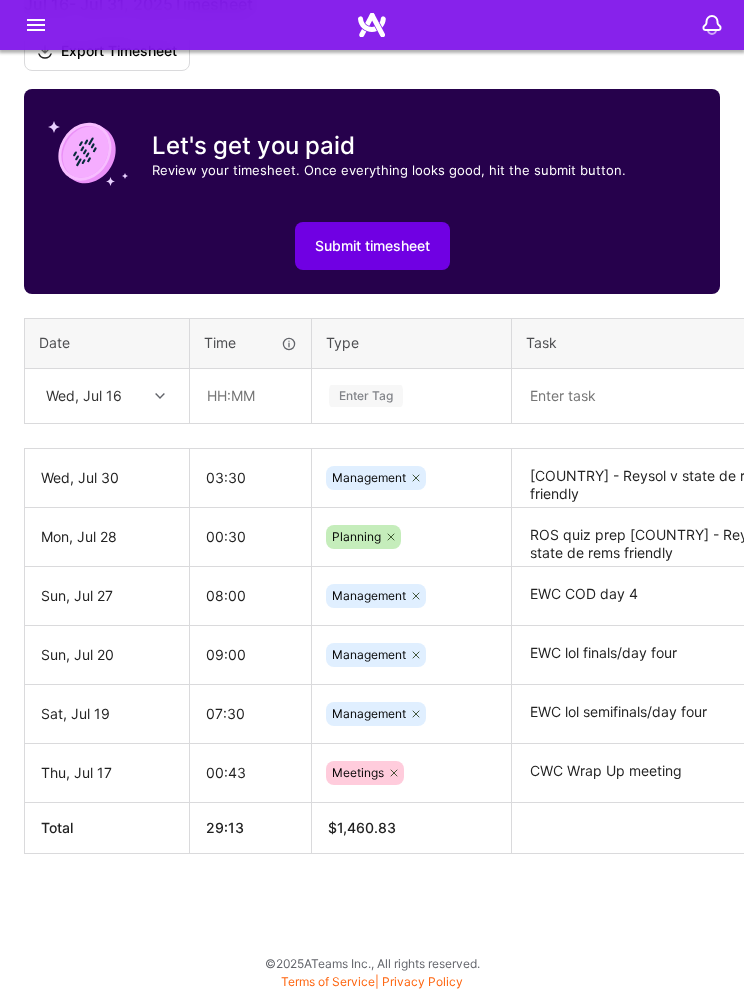 click on "Active Aug 1 - Aug 15, 2025 1:30 h    $75 To Submit Submit now Jul 16 - Jul 31, 2025 28:43 h    $1,435 Paid Out Jul 1 - Jul 15, 2025 39:43 h    $1,985 Paid Out Jun 16 - Jun 30, 2025 75:43 h    $3,785 Paid Out Jun 1 - Jun 15, 2025 29:50 h    $1,491 Paid Out May 16 - May 31, 2025 45:00 h    $2,250 Paid Out May 1 - May 15, 2025 38:35 h    $1,929 Paid Out Apr 16 - Apr 30, 2025 38:21 h    $1,917 Paid Out Apr 1 - Apr 15, 2025 45:46 h    $2,288 Paid Out Mar 16 - Mar 31, 2025 43:52 h    $2,193 Paid Out Mar 1 - Mar 15, 2025 40:13 h    $2,010 Paid Out Feb 16 - Feb 28, 2025 30:19 h    $1,515 Paid Out Feb 1 - Feb 15, 2025 46:23 h    $2,319 Paid Out Jan 16 - Jan 31, 2025 54:59 h    $2,749 Paid Out Jan 1 - Jan 15, 2025 65:58 h    $3,298 Paid Out Dec 16 - Dec 31, 2024 46:53 h    $2,344 Paid Out Dec 1 - Dec 15, 2024 58:56 h    $2,946 Paid Out Nov 16 - Nov 30, 2024 58:04 h    $2,903 Paid Out Nov 1 - Nov 15, 2024 60:45 h    $3,037 Paid Out Oct 16 - Oct 31, 2024 52:37 h    $2,630 Paid Out Oct 1 - Oct 15, 2024 51:34 h    $2,578" at bounding box center [372, 347] 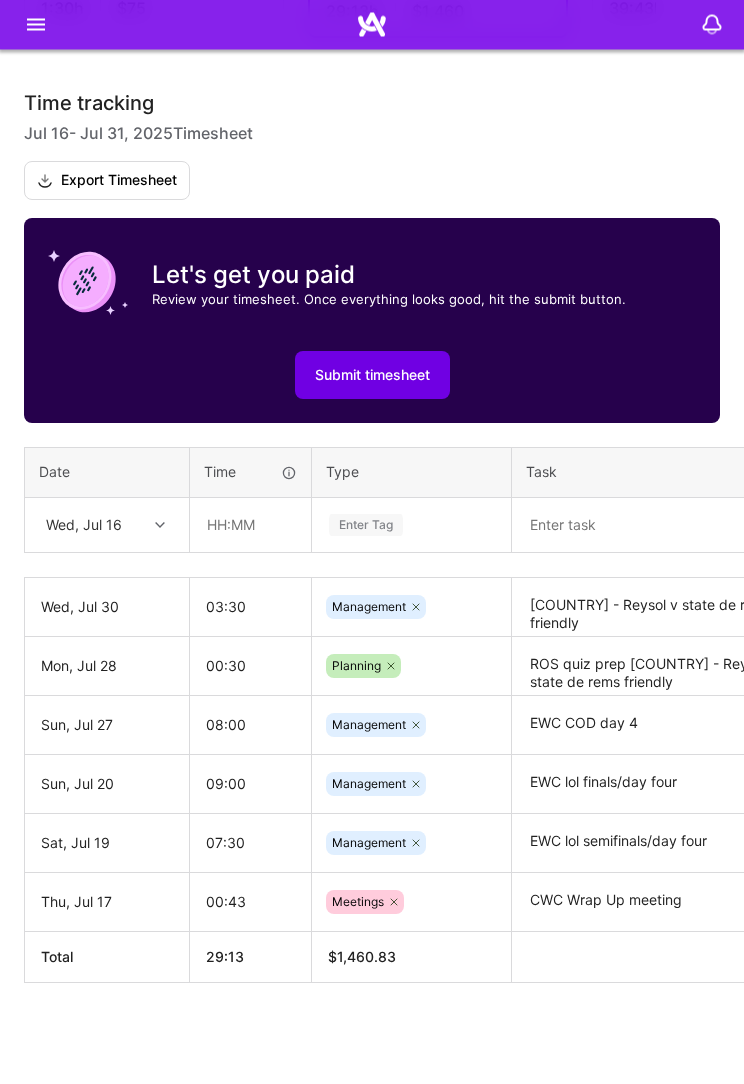 scroll, scrollTop: 825, scrollLeft: 0, axis: vertical 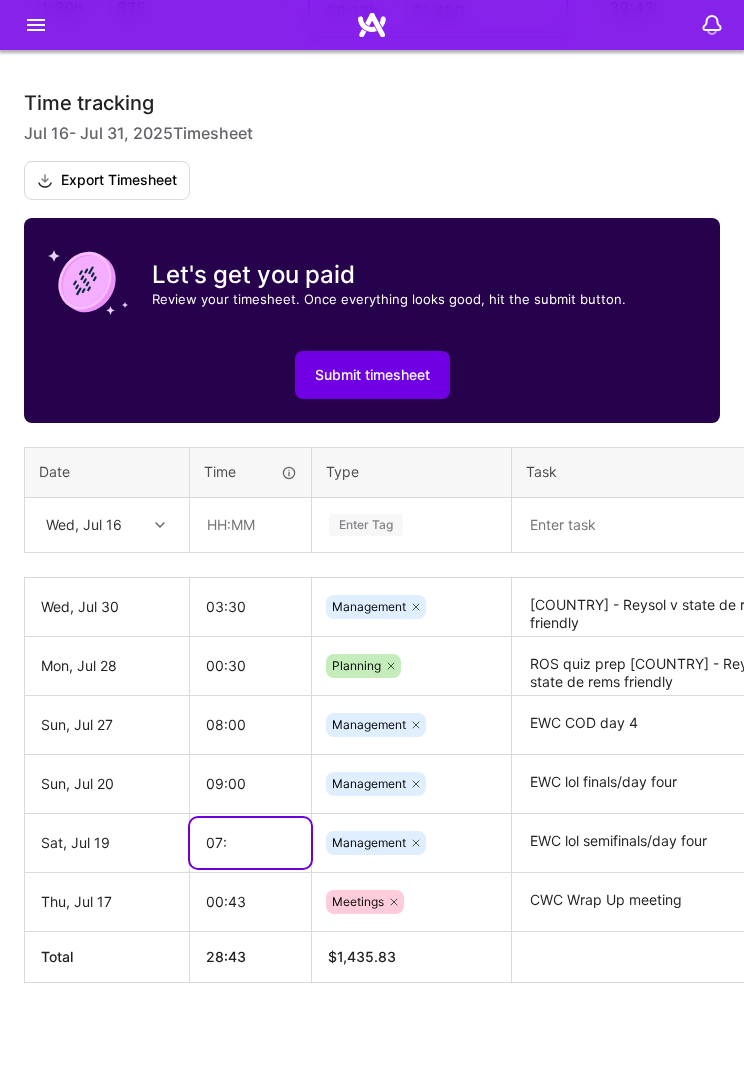 type on "07:" 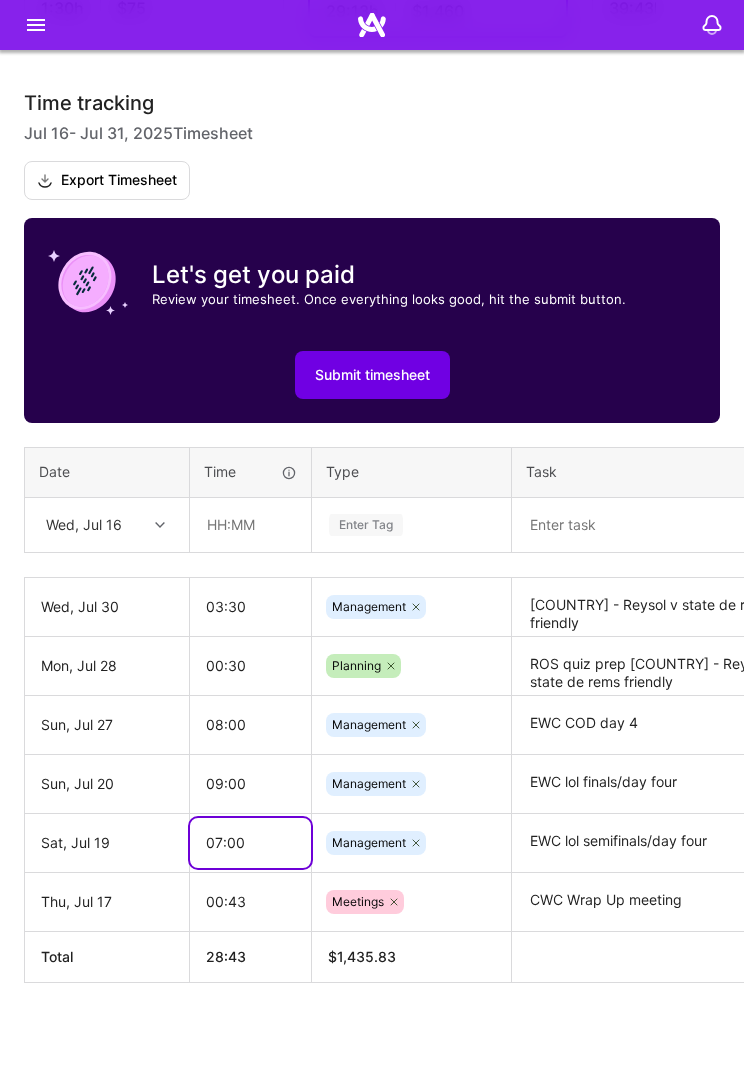 type on "07:00" 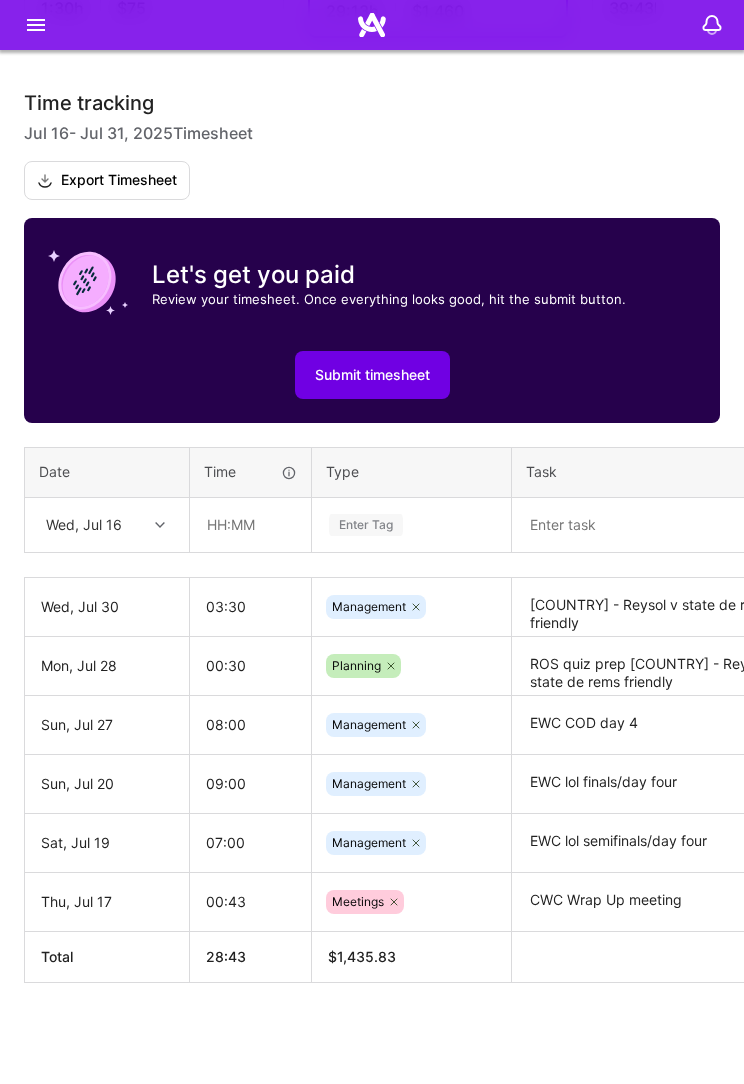 click on "Active Aug 1 - Aug 15, 2025 1:30 h    $75 To Submit Submit now Jul 16 - Jul 31, 2025 29:13 h    $1,460 Paid Out Jul 1 - Jul 15, 2025 39:43 h    $1,985 Paid Out Jun 16 - Jun 30, 2025 75:43 h    $3,785 Paid Out Jun 1 - Jun 15, 2025 29:50 h    $1,491 Paid Out May 16 - May 31, 2025 45:00 h    $2,250 Paid Out May 1 - May 15, 2025 38:35 h    $1,929 Paid Out Apr 16 - Apr 30, 2025 38:21 h    $1,917 Paid Out Apr 1 - Apr 15, 2025 45:46 h    $2,288 Paid Out Mar 16 - Mar 31, 2025 43:52 h    $2,193 Paid Out Mar 1 - Mar 15, 2025 40:13 h    $2,010 Paid Out Feb 16 - Feb 28, 2025 30:19 h    $1,515 Paid Out Feb 1 - Feb 15, 2025 46:23 h    $2,319 Paid Out Jan 16 - Jan 31, 2025 54:59 h    $2,749 Paid Out Jan 1 - Jan 15, 2025 65:58 h    $3,298 Paid Out Dec 16 - Dec 31, 2024 46:53 h    $2,344 Paid Out Dec 1 - Dec 15, 2024 58:56 h    $2,946 Paid Out Nov 16 - Nov 30, 2024 58:04 h    $2,903 Paid Out Nov 1 - Nov 15, 2024 60:45 h    $3,037 Paid Out Oct 16 - Oct 31, 2024 52:37 h    $2,630 Paid Out Oct 1 - Oct 15, 2024 51:34 h    $2,578" at bounding box center [372, 476] 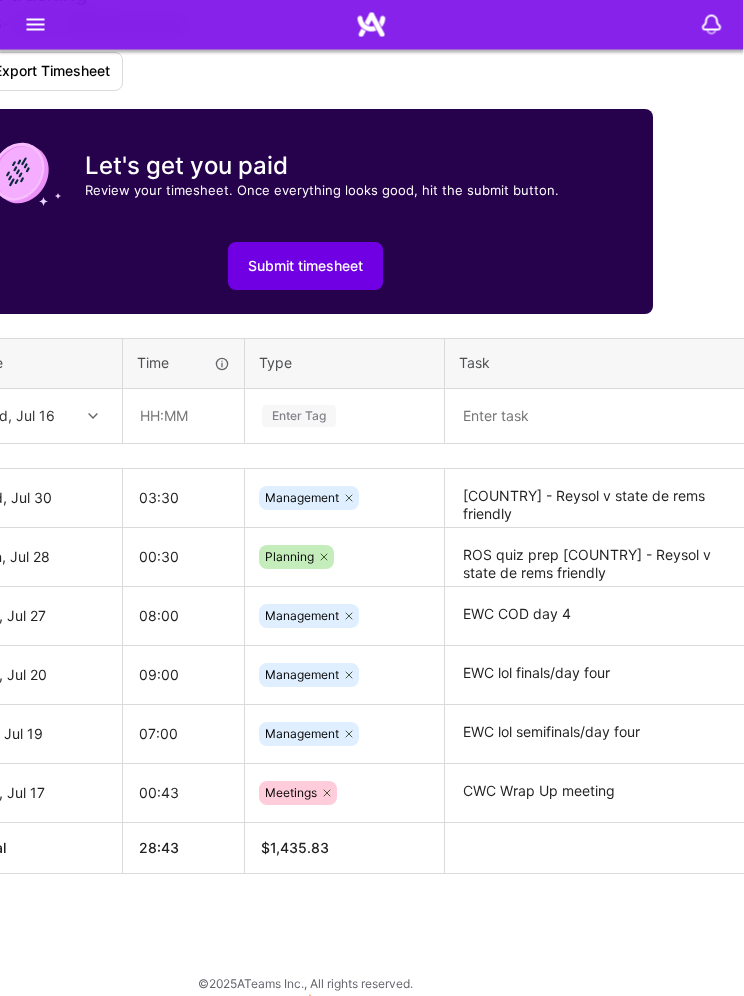scroll, scrollTop: 933, scrollLeft: 64, axis: both 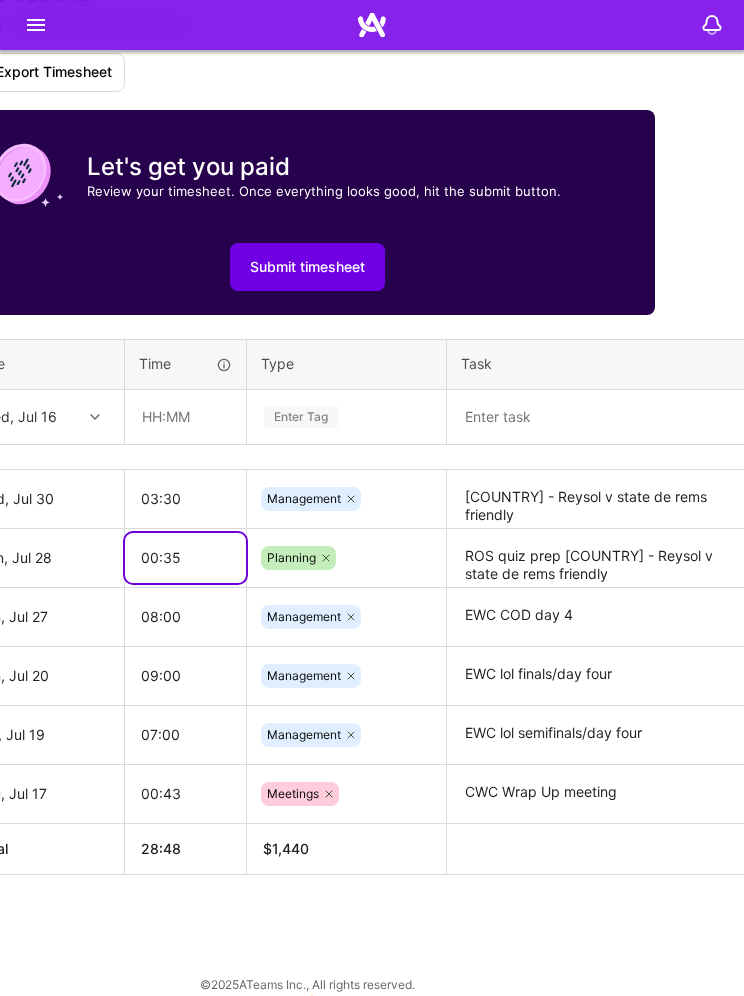 type on "00:35" 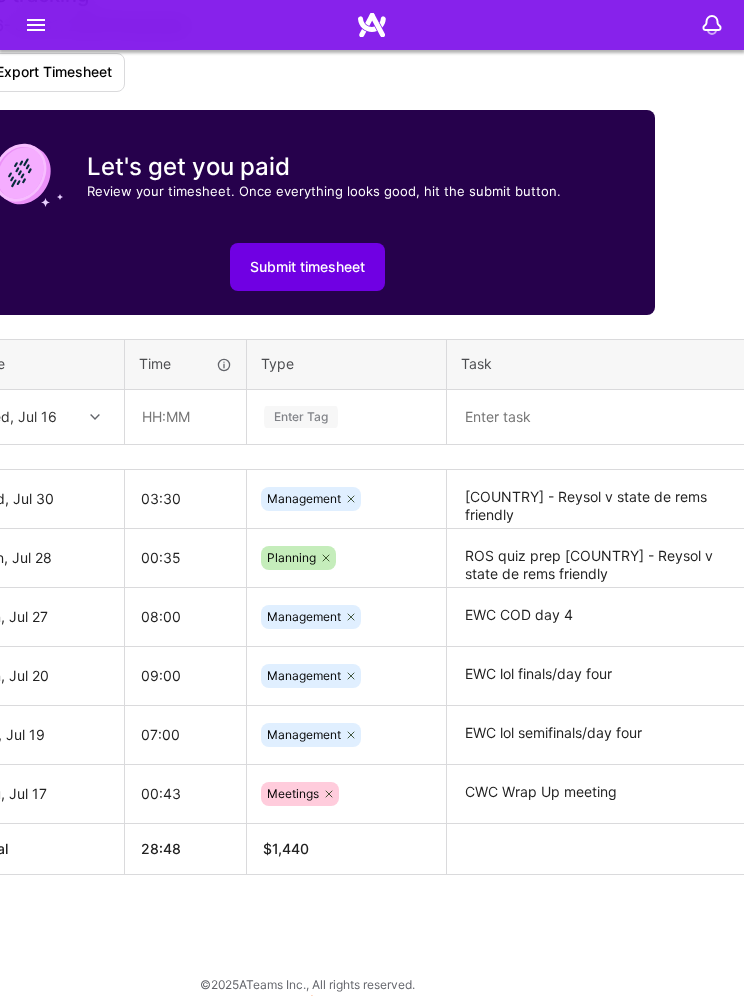 click on "Active Aug 1 - Aug 15, 2025 1:30 h    $75 To Submit Submit now Jul 16 - Jul 31, 2025 28:43 h    $1,435 Paid Out Jul 1 - Jul 15, 2025 39:43 h    $1,985 Paid Out Jun 16 - Jun 30, 2025 75:43 h    $3,785 Paid Out Jun 1 - Jun 15, 2025 29:50 h    $1,491 Paid Out May 16 - May 31, 2025 45:00 h    $2,250 Paid Out May 1 - May 15, 2025 38:35 h    $1,929 Paid Out Apr 16 - Apr 30, 2025 38:21 h    $1,917 Paid Out Apr 1 - Apr 15, 2025 45:46 h    $2,288 Paid Out Mar 16 - Mar 31, 2025 43:52 h    $2,193 Paid Out Mar 1 - Mar 15, 2025 40:13 h    $2,010 Paid Out Feb 16 - Feb 28, 2025 30:19 h    $1,515 Paid Out Feb 1 - Feb 15, 2025 46:23 h    $2,319 Paid Out Jan 16 - Jan 31, 2025 54:59 h    $2,749 Paid Out Jan 1 - Jan 15, 2025 65:58 h    $3,298 Paid Out Dec 16 - Dec 31, 2024 46:53 h    $2,344 Paid Out Dec 1 - Dec 15, 2024 58:56 h    $2,946 Paid Out Nov 16 - Nov 30, 2024 58:04 h    $2,903 Paid Out Nov 1 - Nov 15, 2024 60:45 h    $3,037 Paid Out Oct 16 - Oct 31, 2024 52:37 h    $2,630 Paid Out Oct 1 - Oct 15, 2024 51:34 h    $2,578" at bounding box center (307, 368) 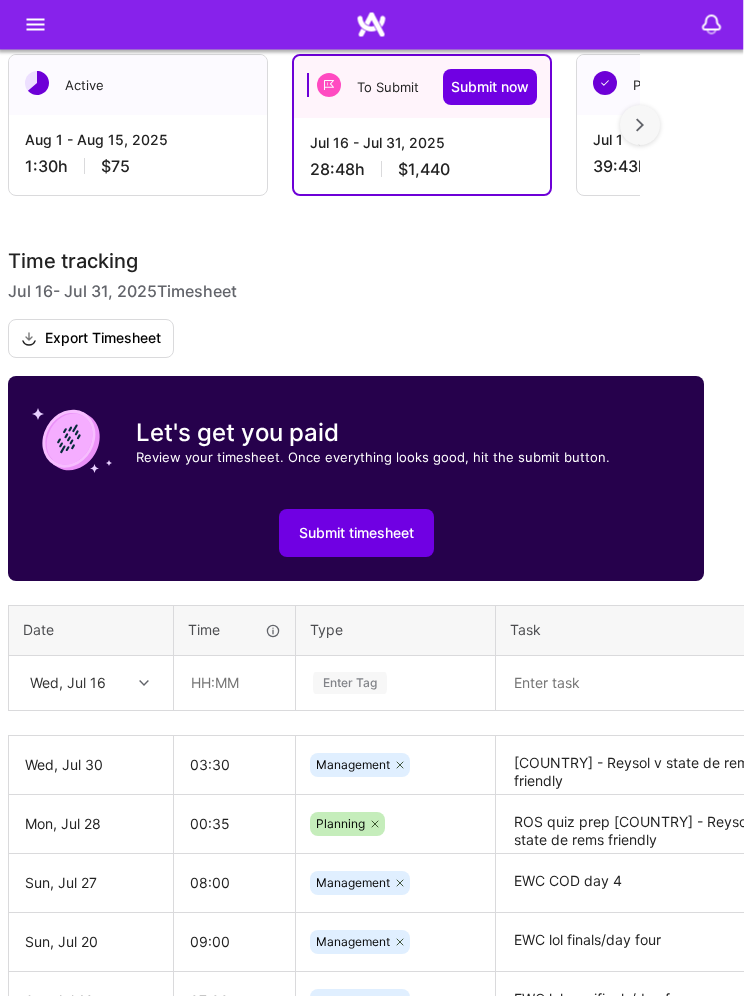 scroll, scrollTop: 620, scrollLeft: 9, axis: both 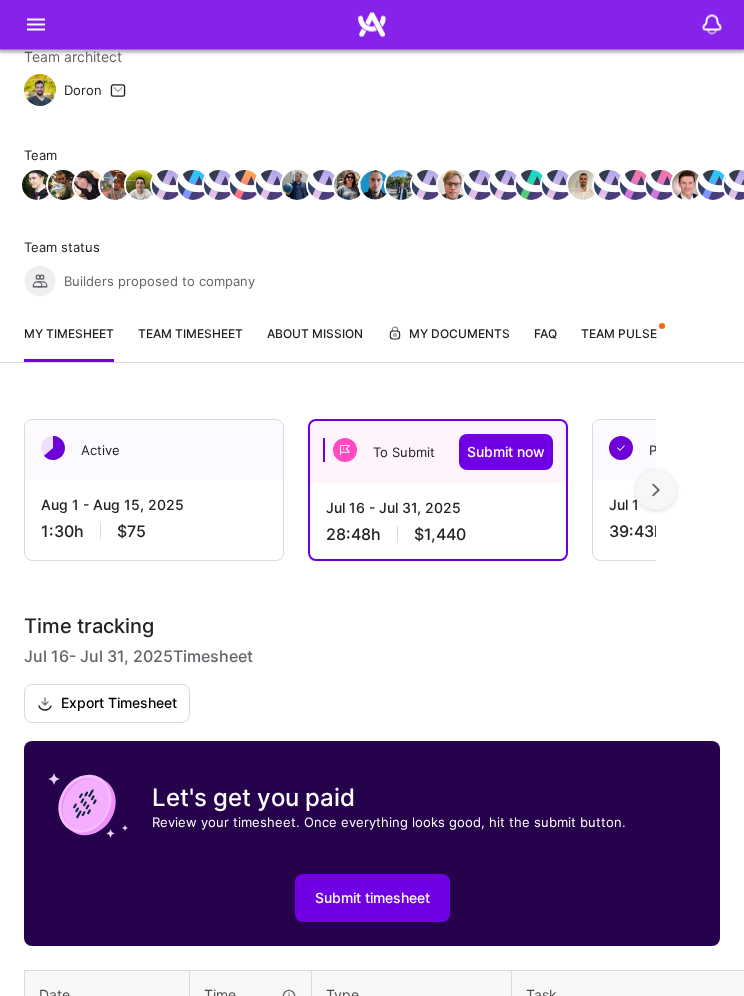 click on "Submit now" at bounding box center (506, 453) 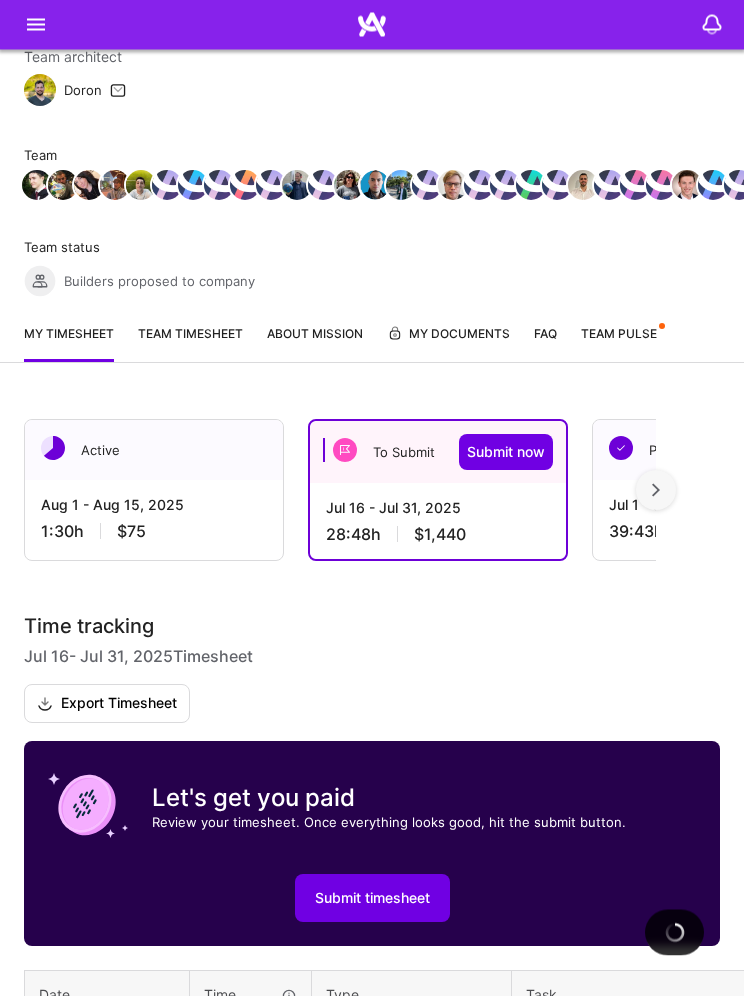 scroll, scrollTop: 302, scrollLeft: 0, axis: vertical 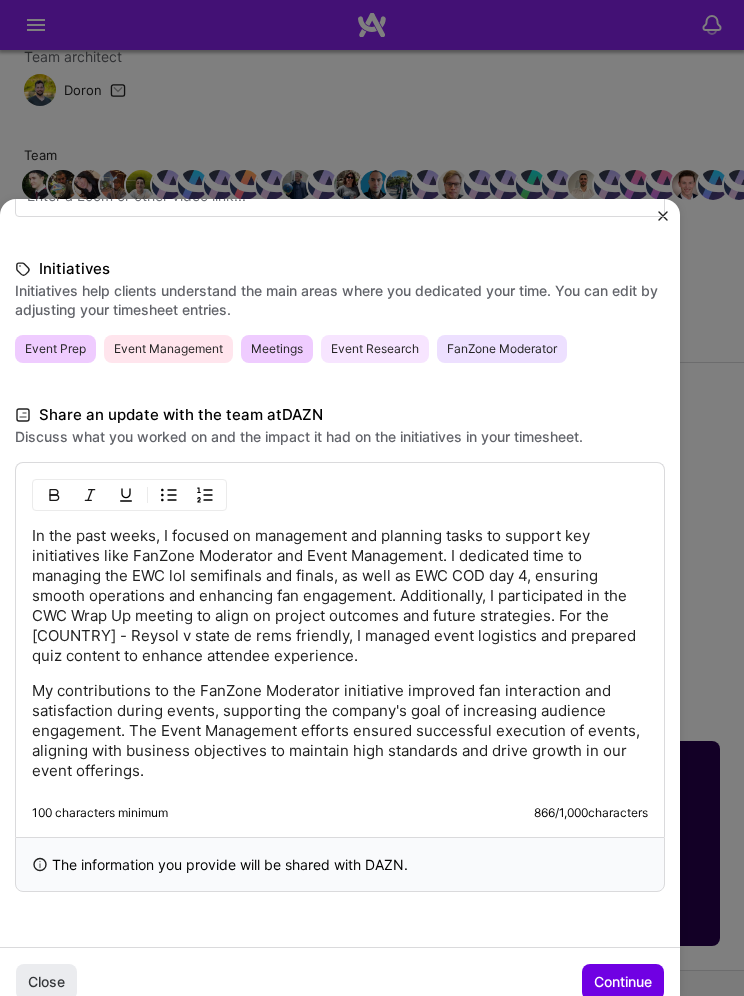 click on "Continue" at bounding box center [623, 982] 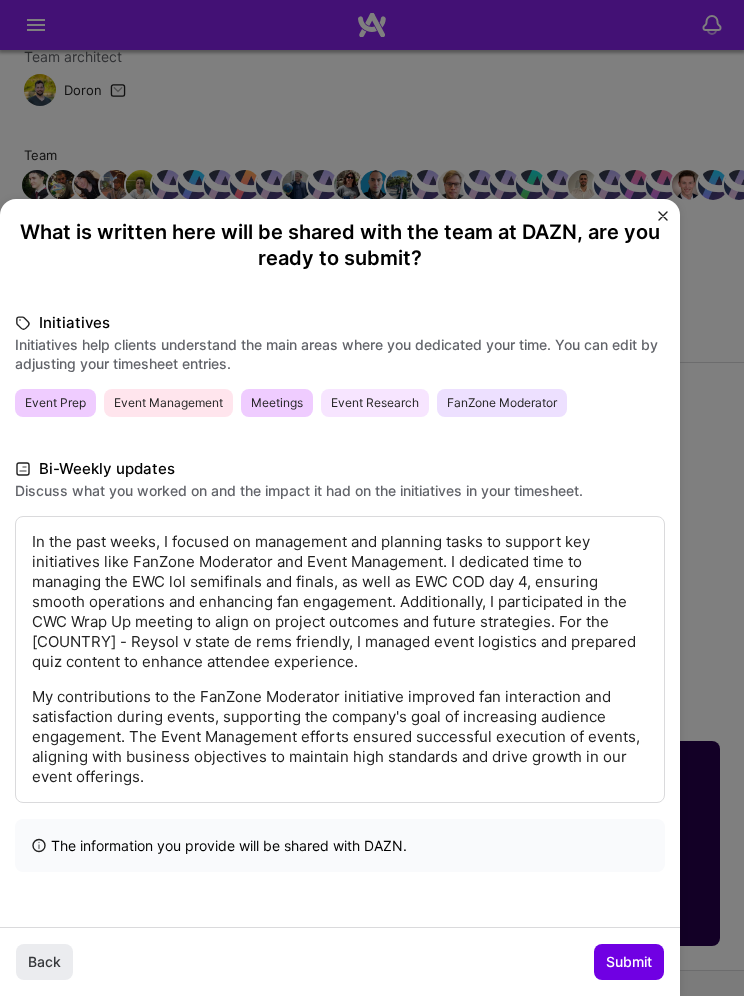 scroll, scrollTop: 120, scrollLeft: 0, axis: vertical 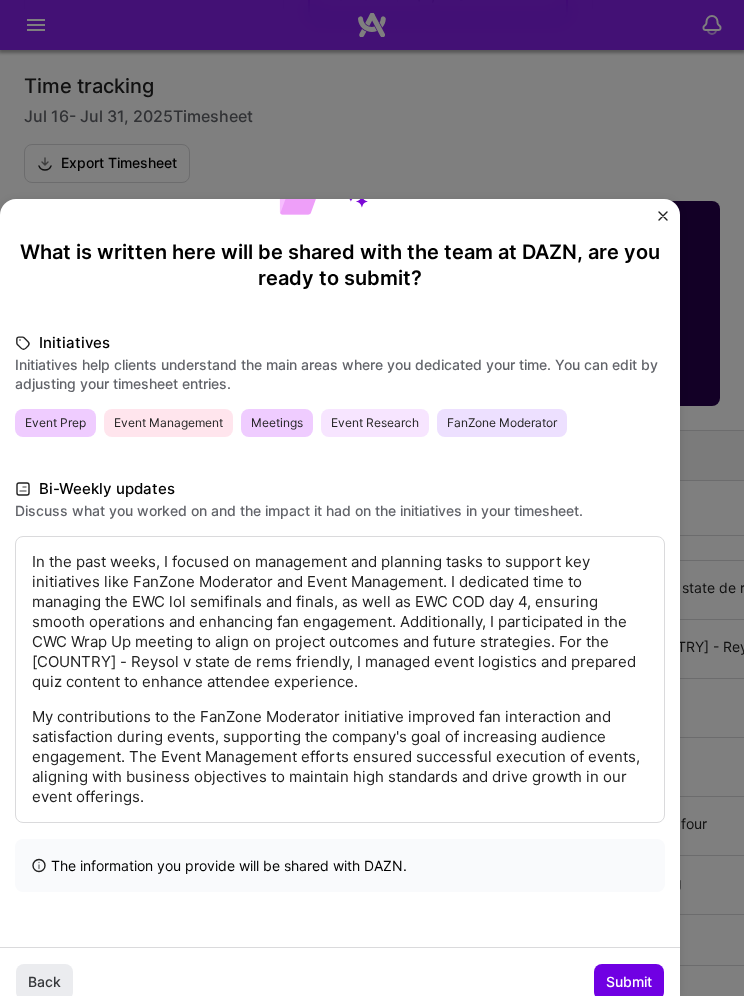 click on "Submit" at bounding box center [629, 982] 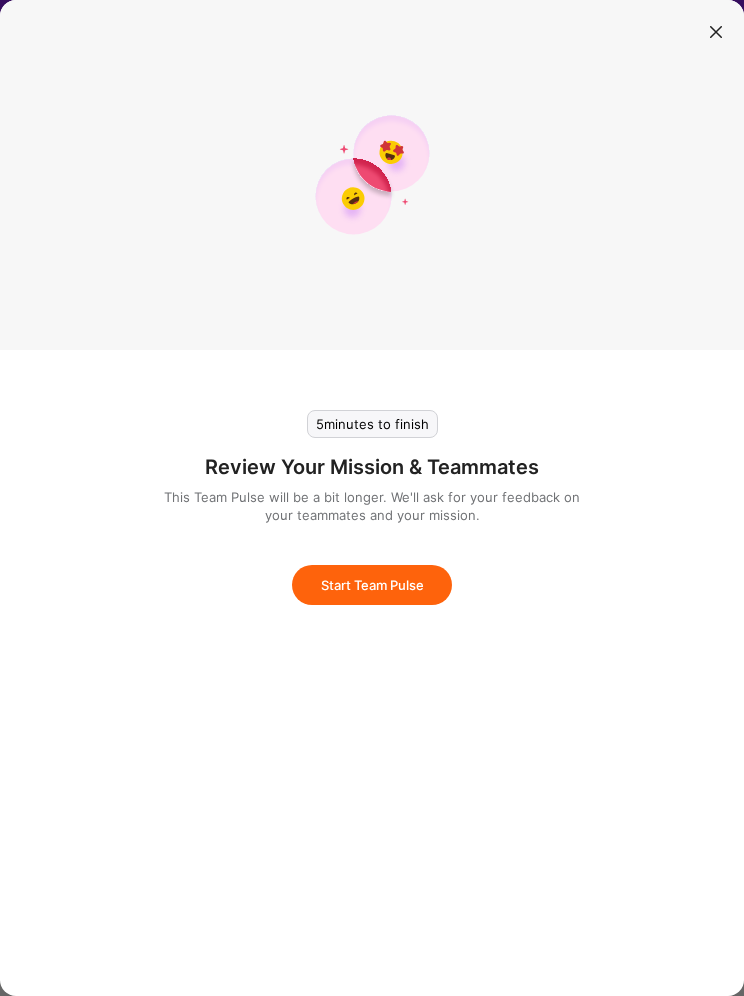 click on "Start Team Pulse" at bounding box center [372, 585] 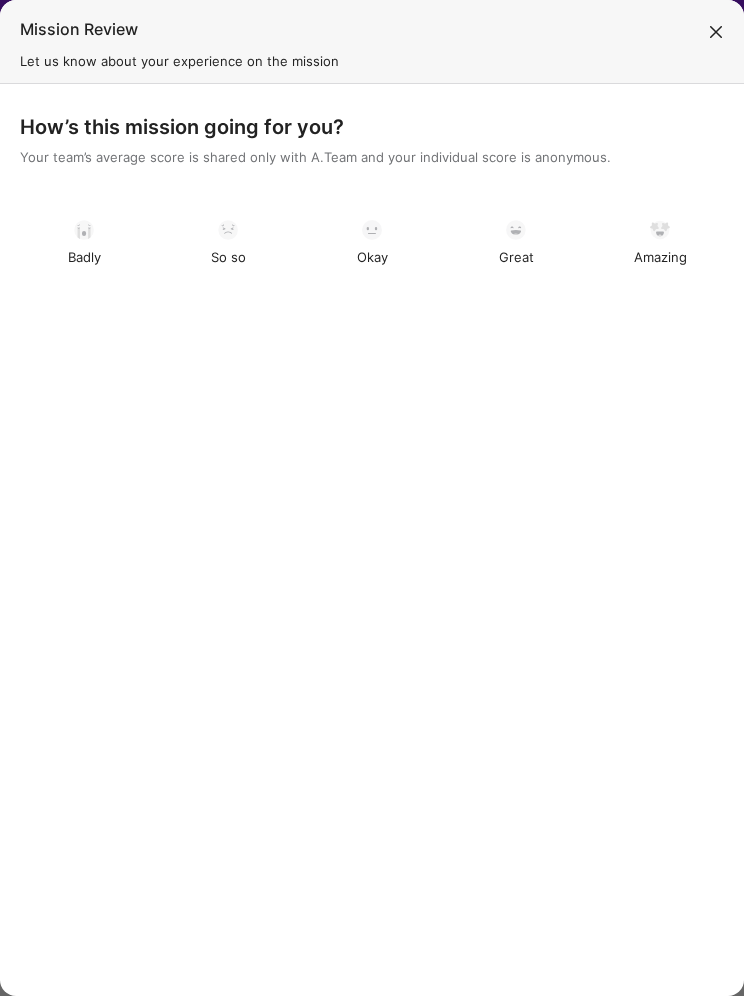 click on "Great" at bounding box center (516, 243) 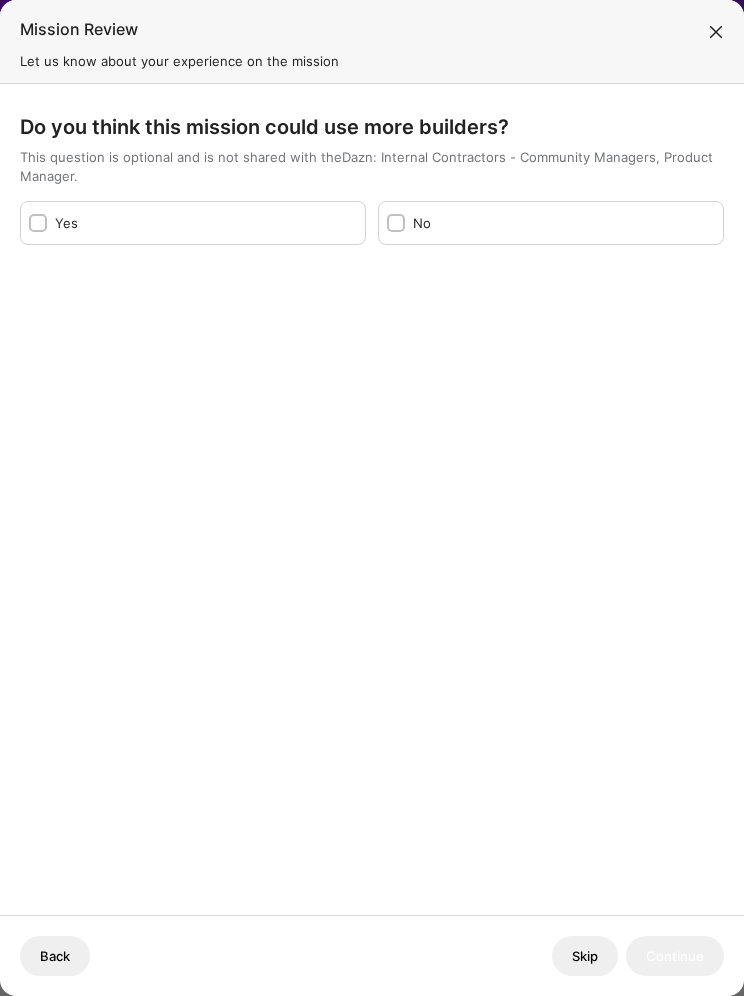 click on "No" at bounding box center (564, 223) 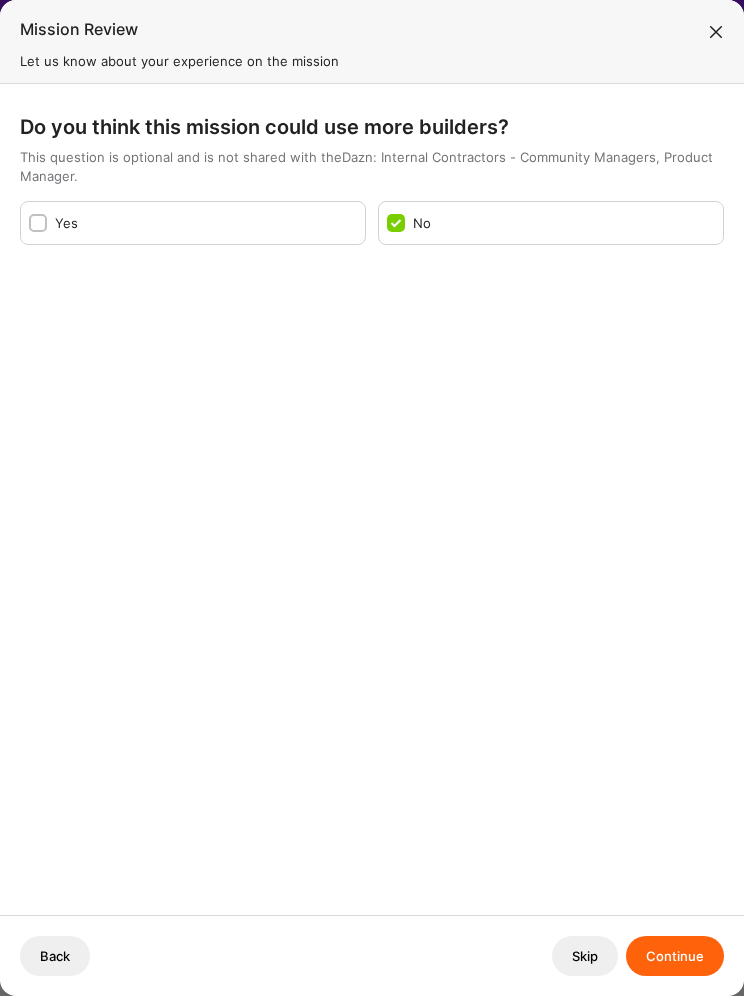 click on "Continue" at bounding box center (675, 956) 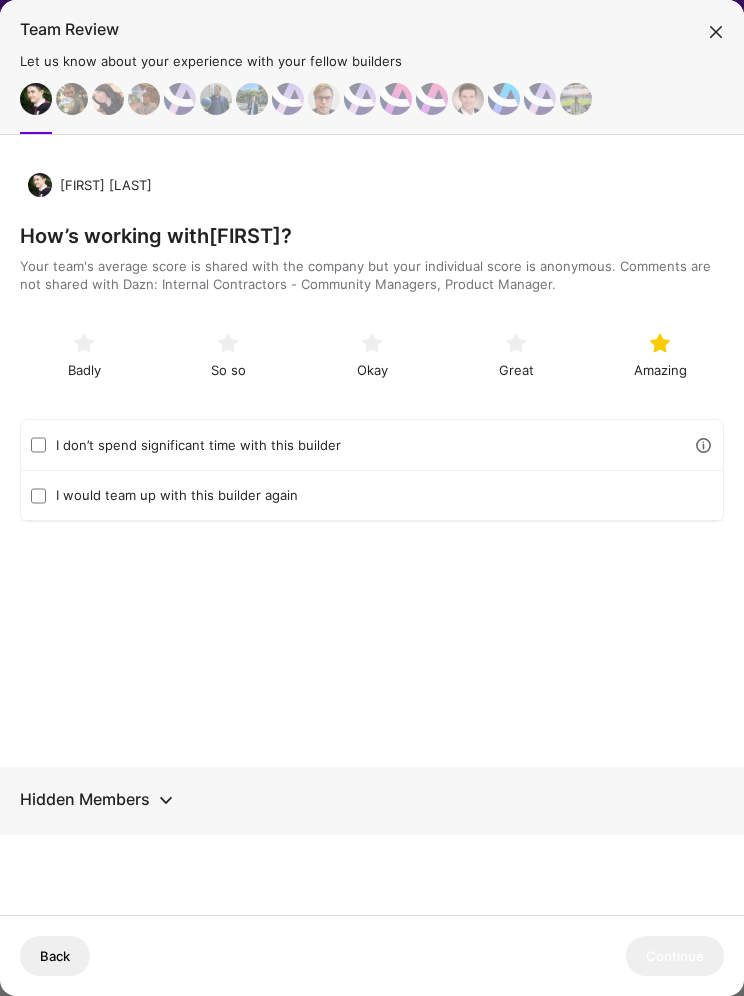 click on "Amazing" at bounding box center (660, 356) 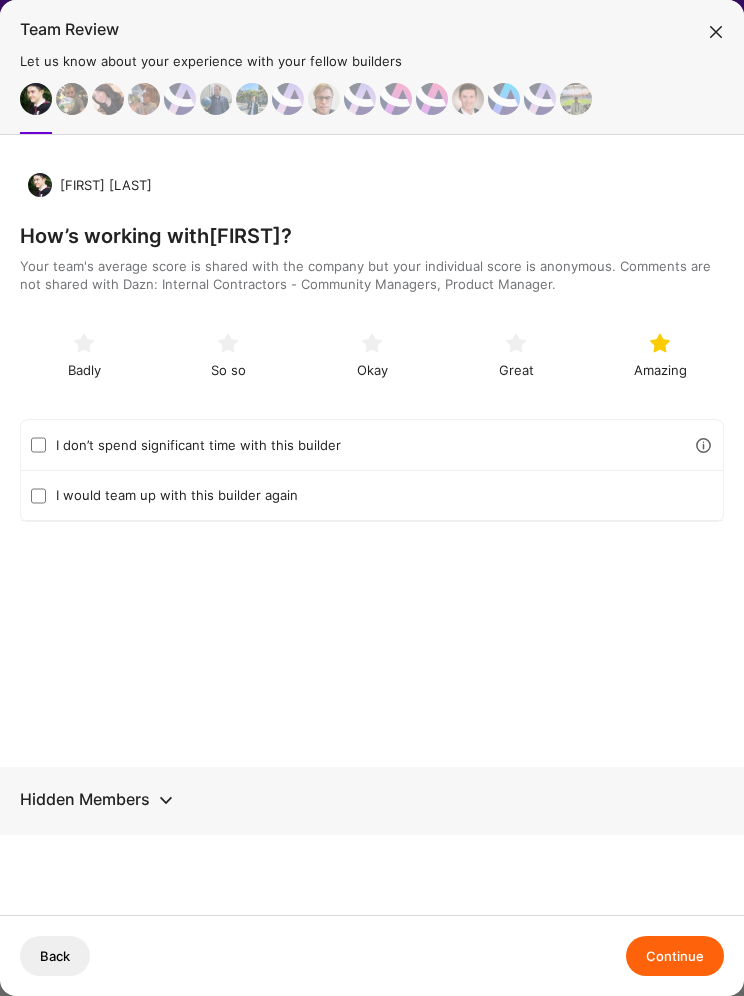 click on "Continue" at bounding box center (675, 956) 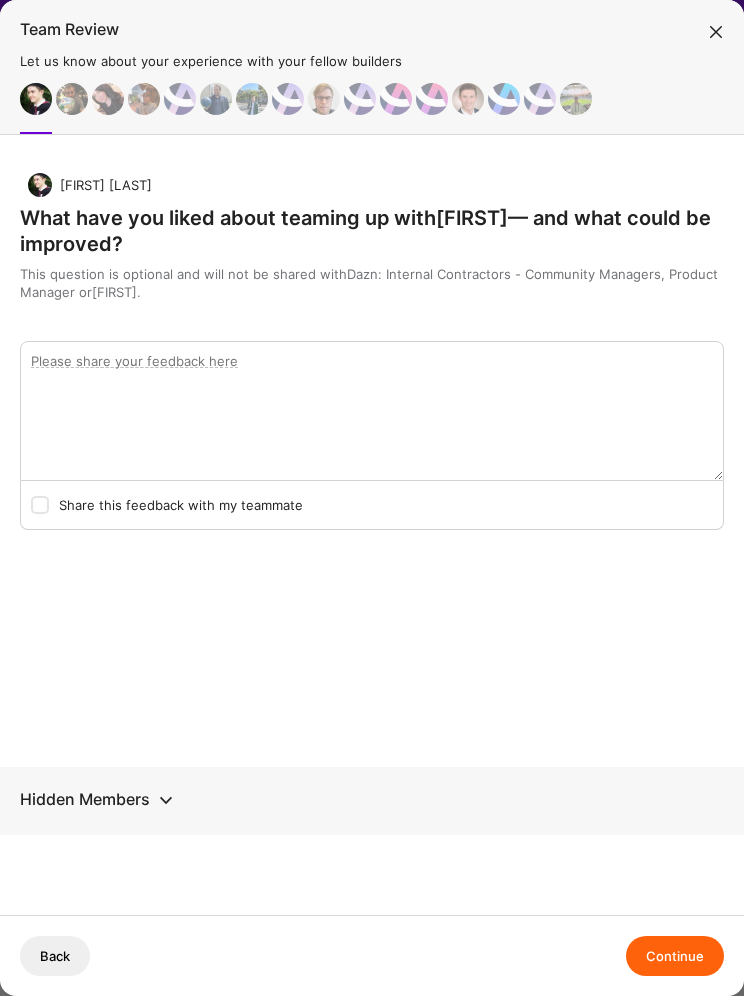 click on "Continue" at bounding box center (675, 956) 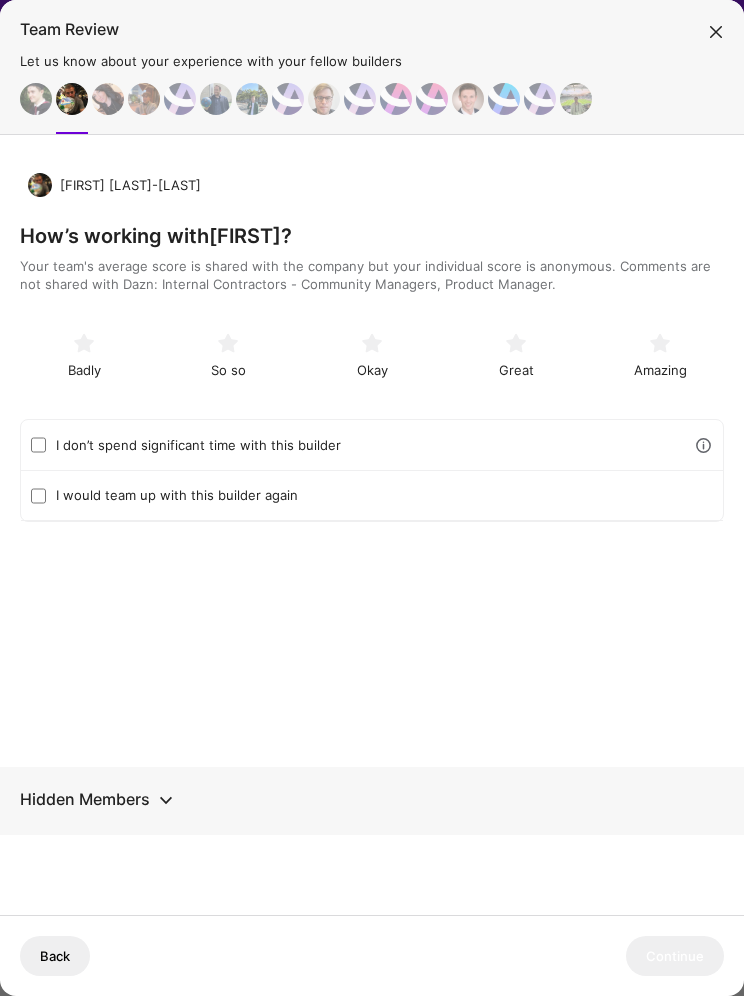 click at bounding box center (660, 343) 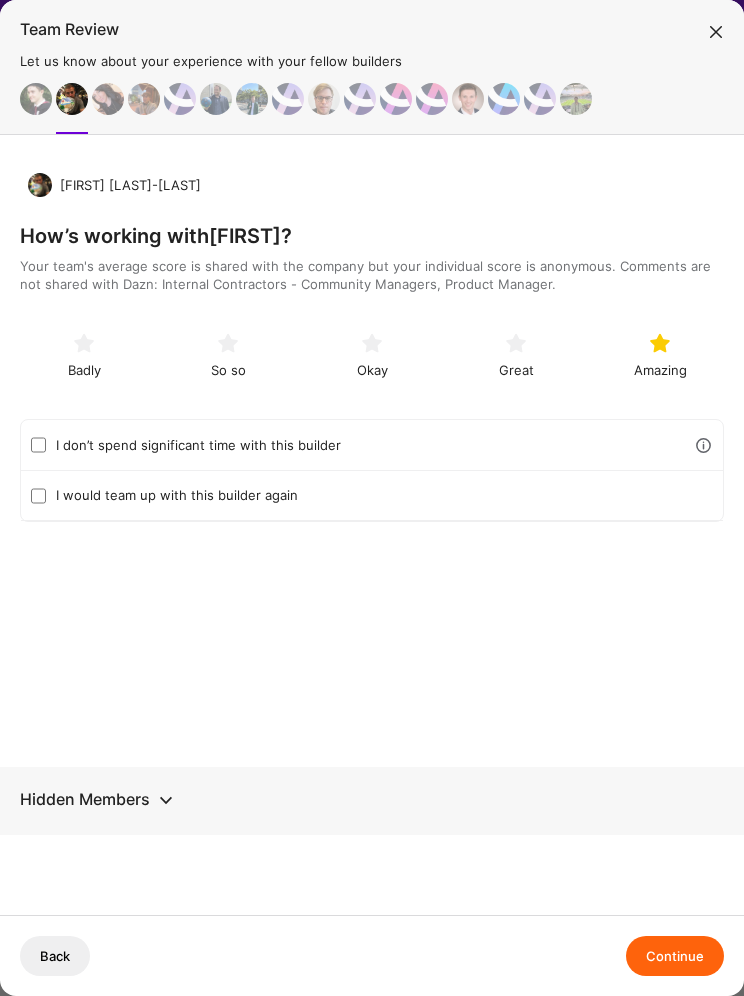 click on "Continue" at bounding box center (675, 956) 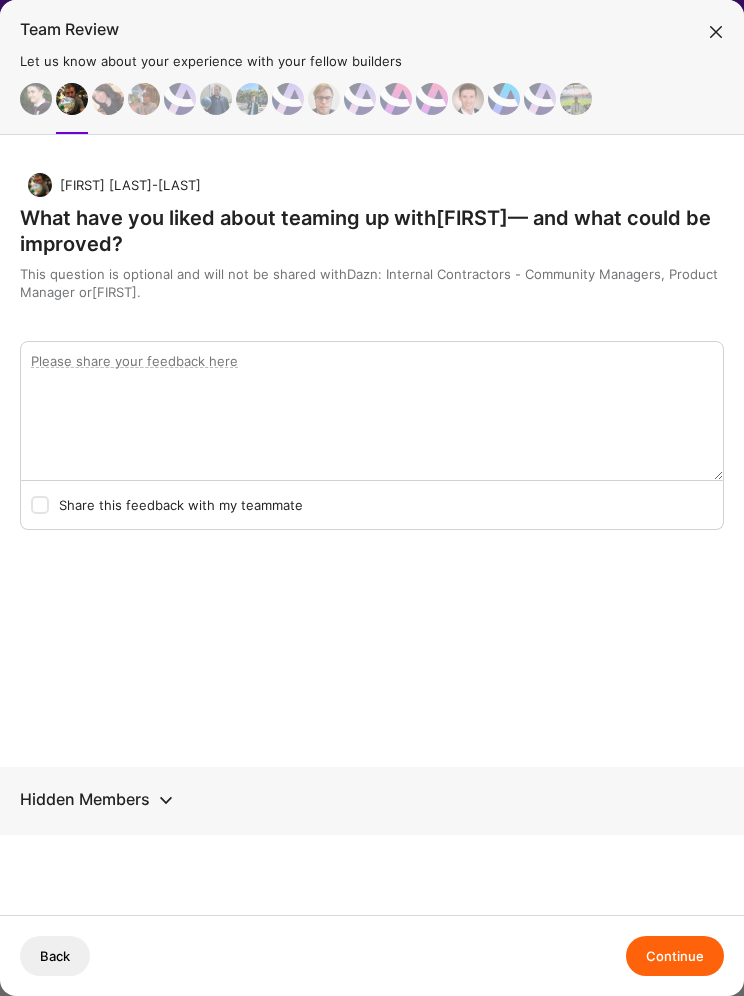 click on "Continue" at bounding box center [675, 956] 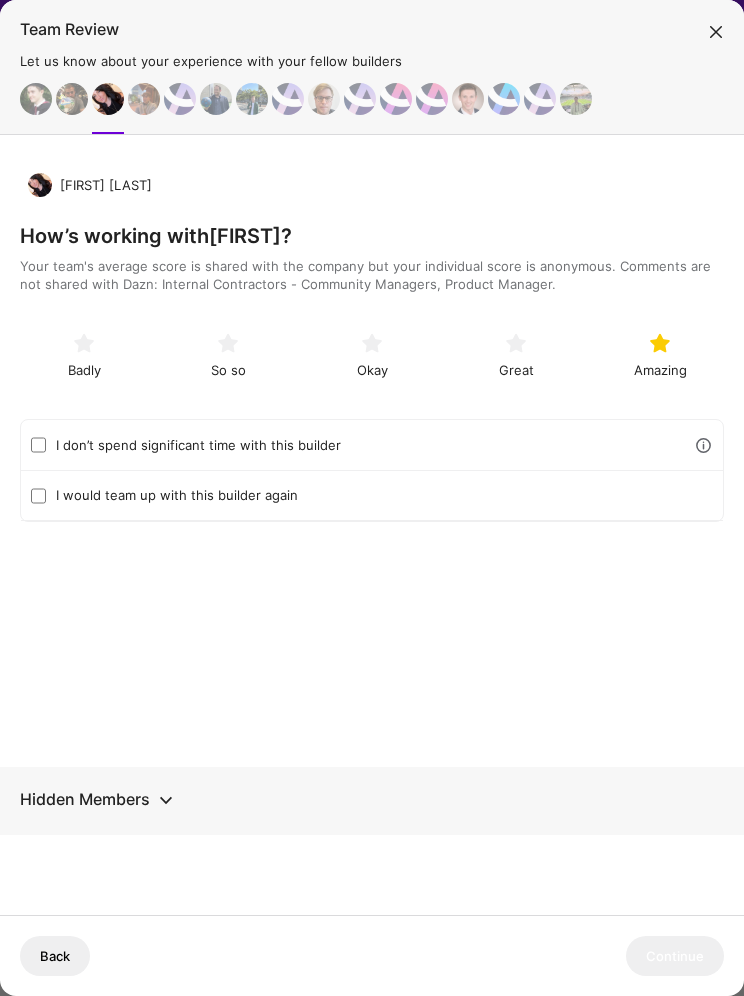 click at bounding box center (660, 343) 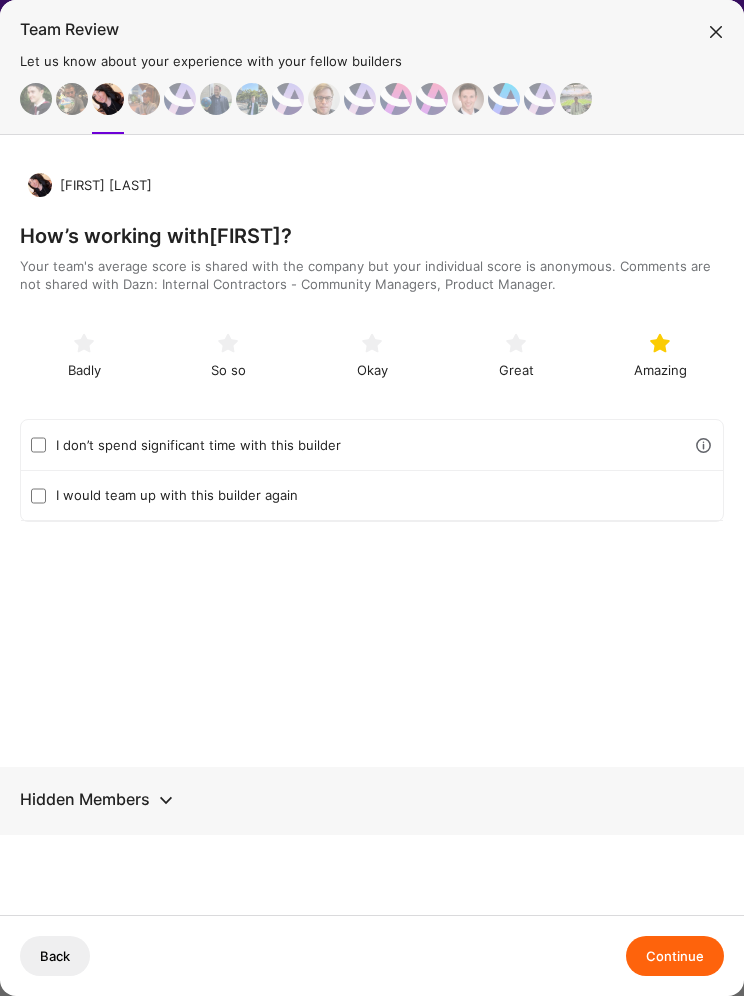 click on "Continue" at bounding box center (675, 956) 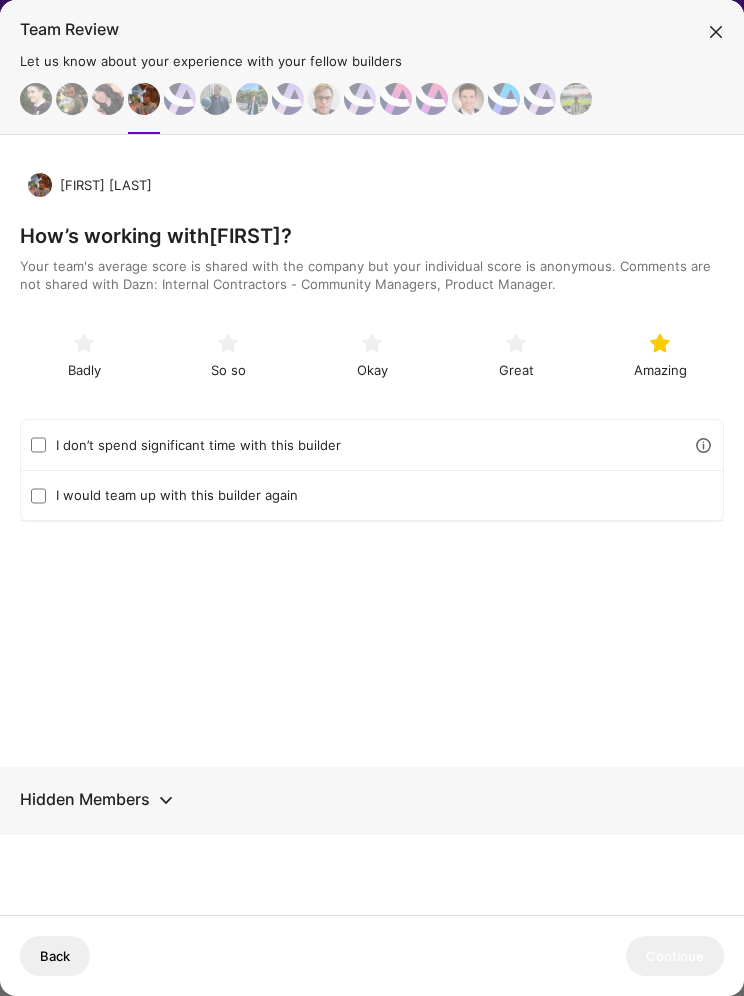 click at bounding box center (660, 343) 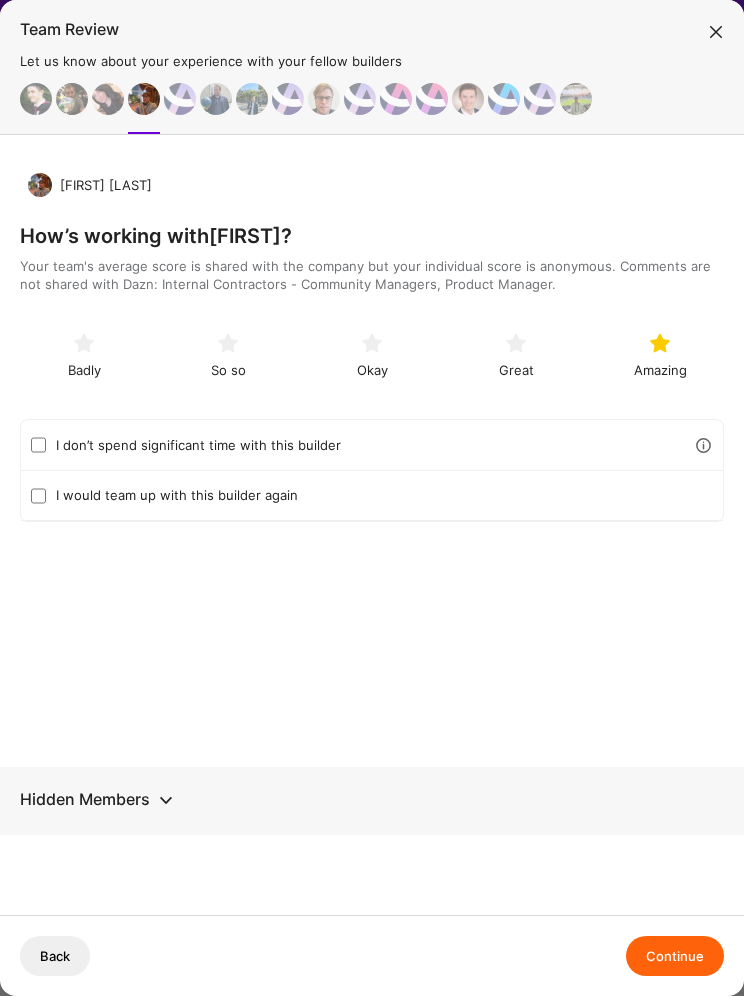 click on "Continue" at bounding box center [675, 956] 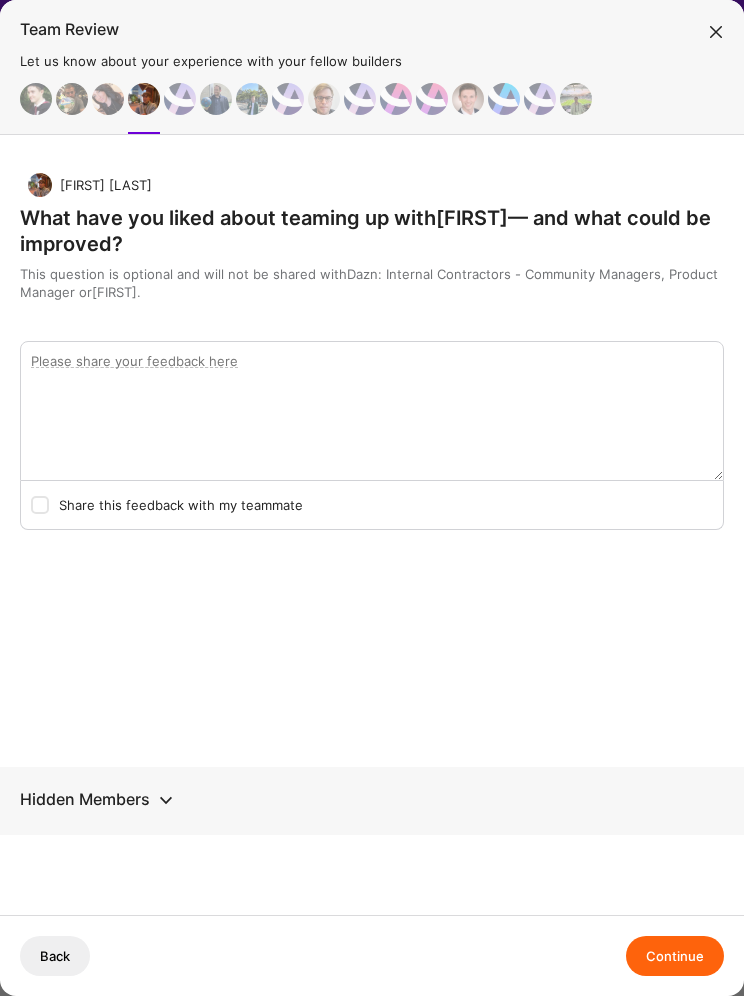 click on "Continue" at bounding box center (675, 956) 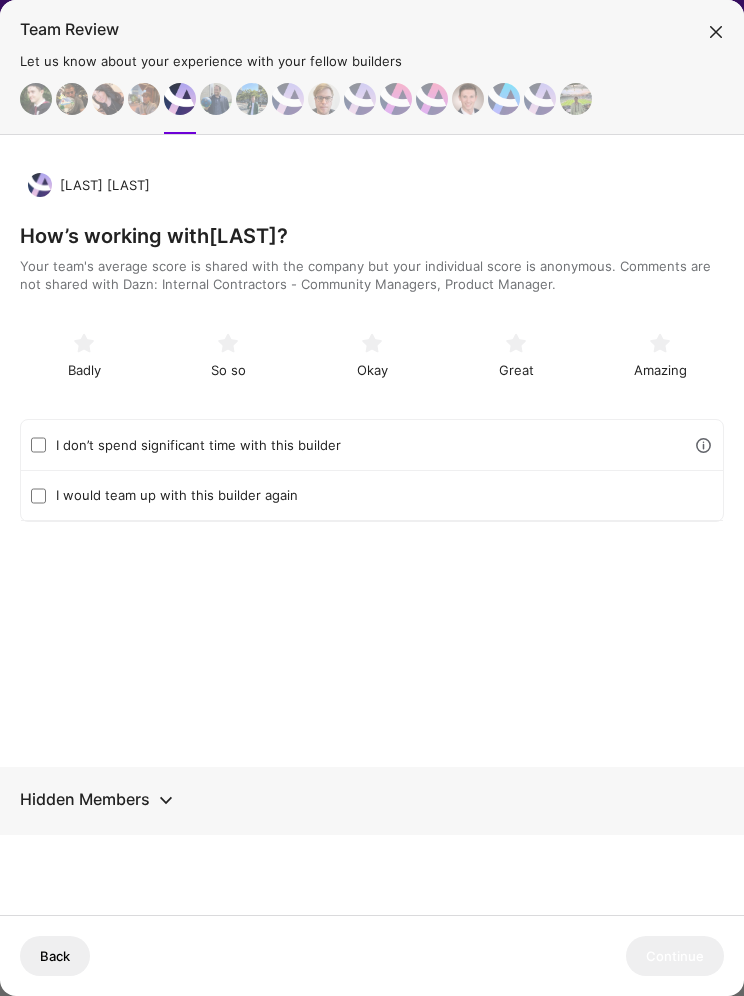 click on "I don’t spend significant time with this builder" at bounding box center [370, 445] 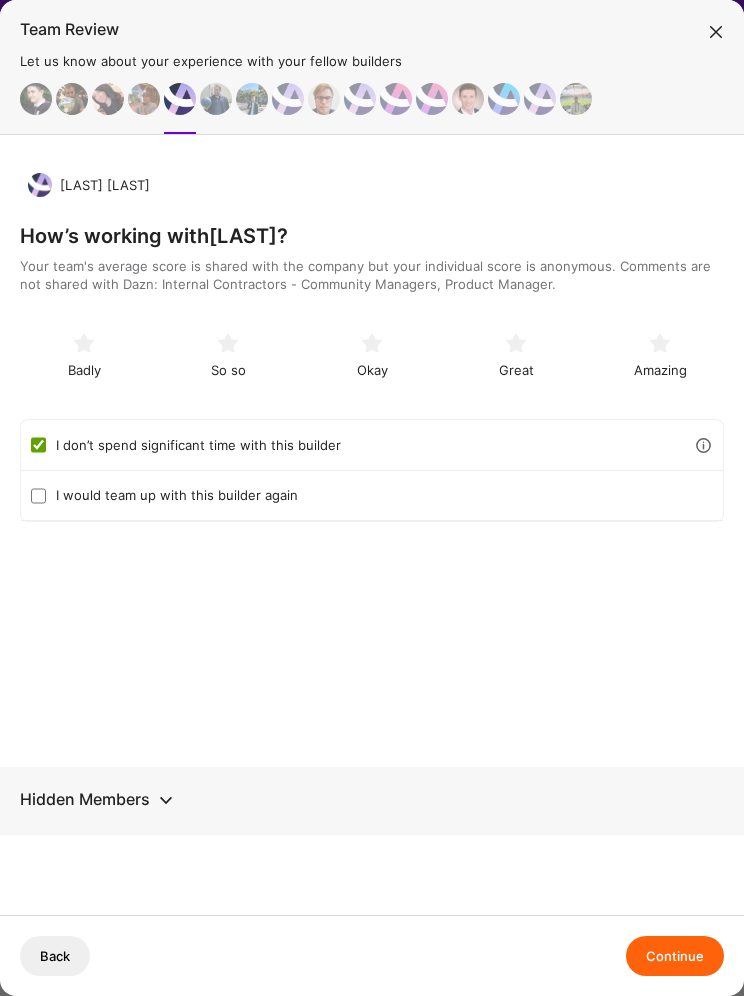 click on "Continue" at bounding box center [675, 956] 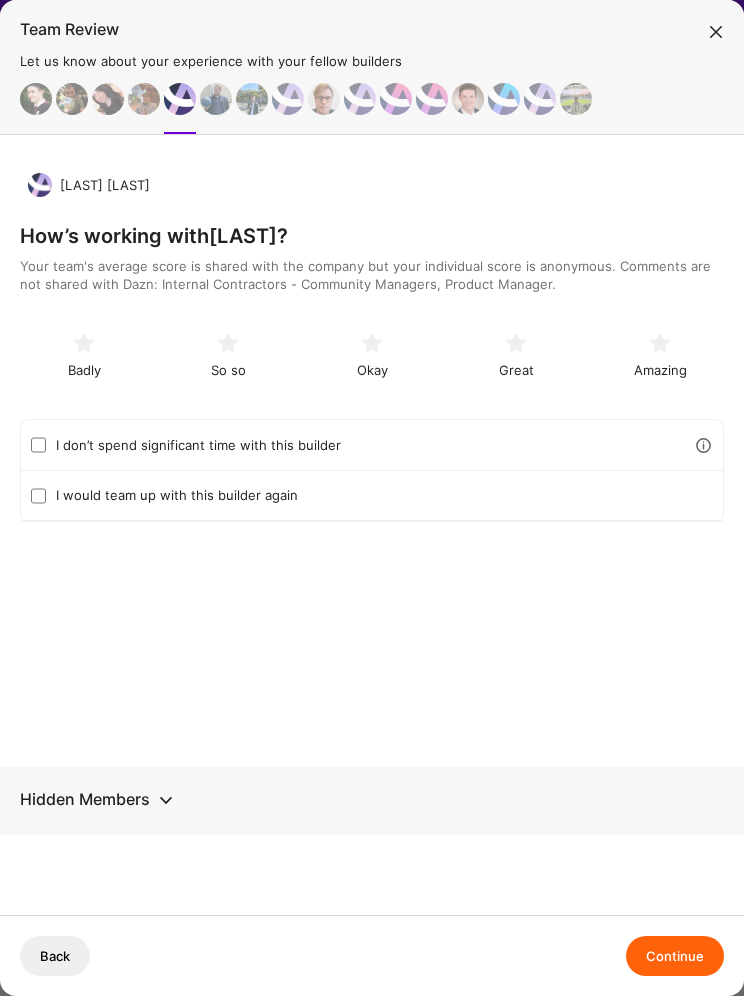 checkbox on "false" 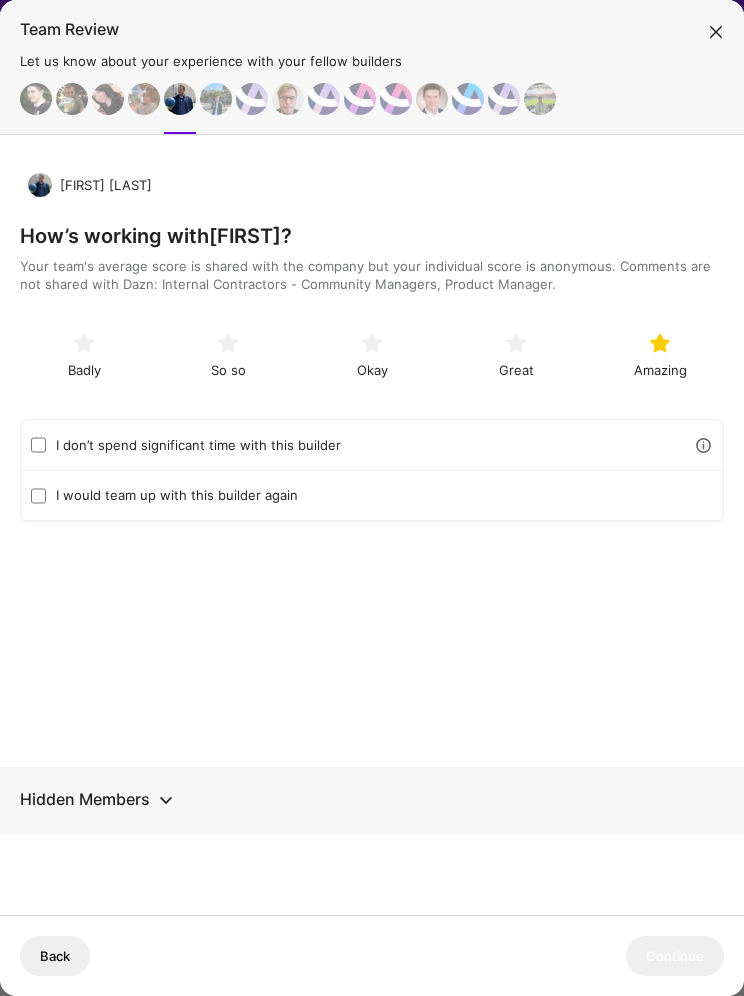 click at bounding box center (660, 343) 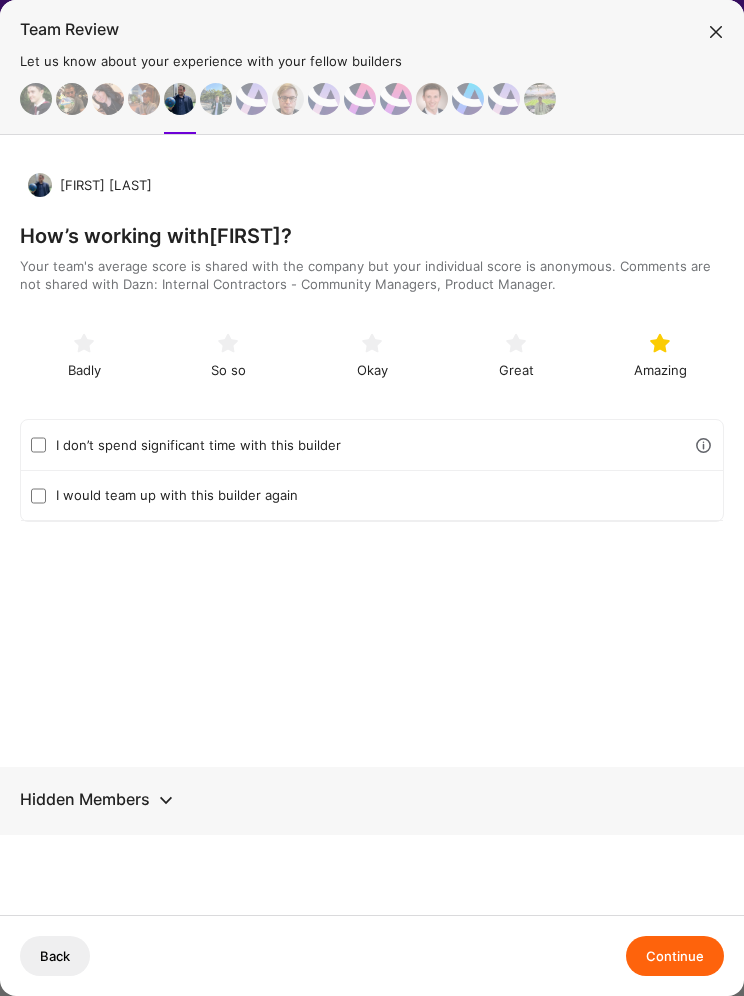 click on "Continue" at bounding box center [675, 956] 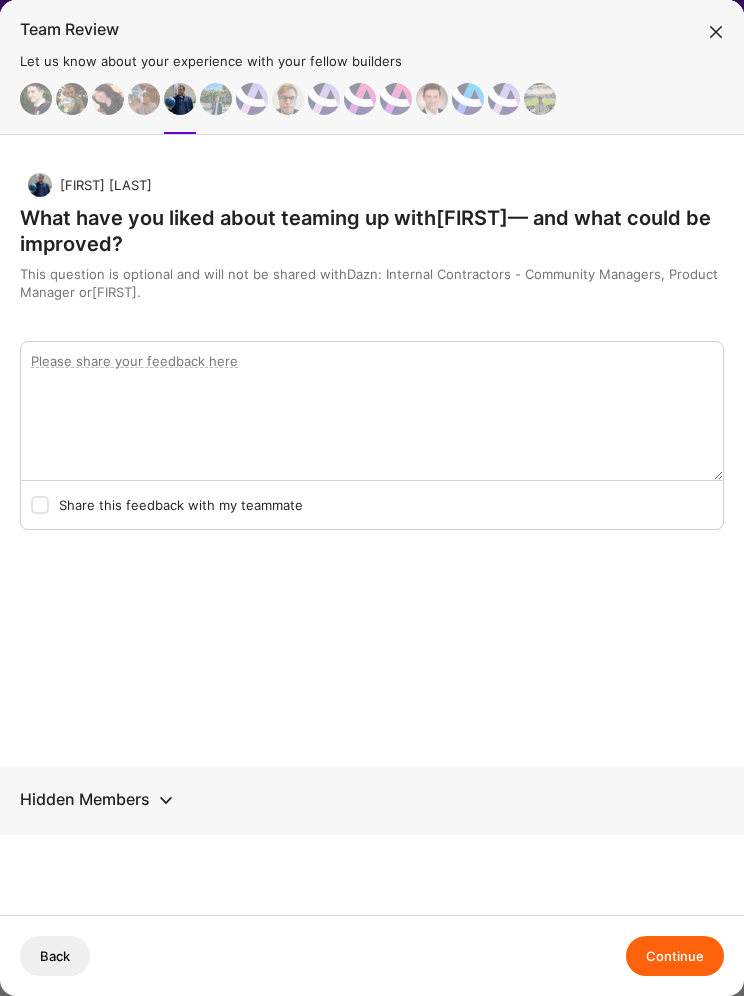 click on "Continue" at bounding box center [675, 956] 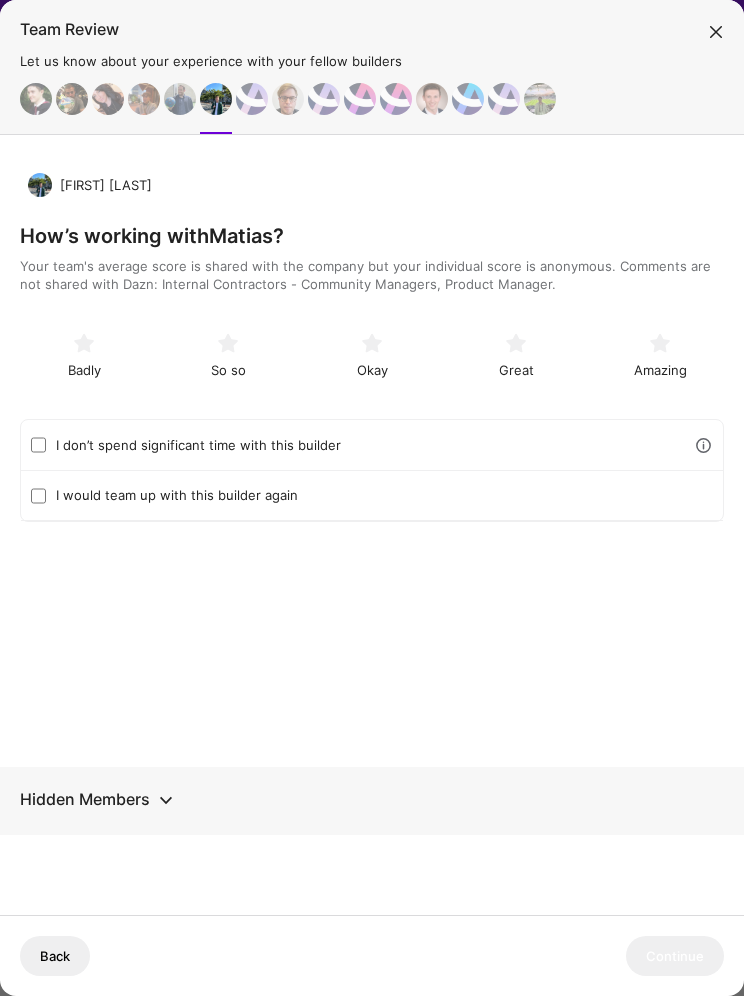 click on "I don’t spend significant time with this builder" at bounding box center [370, 445] 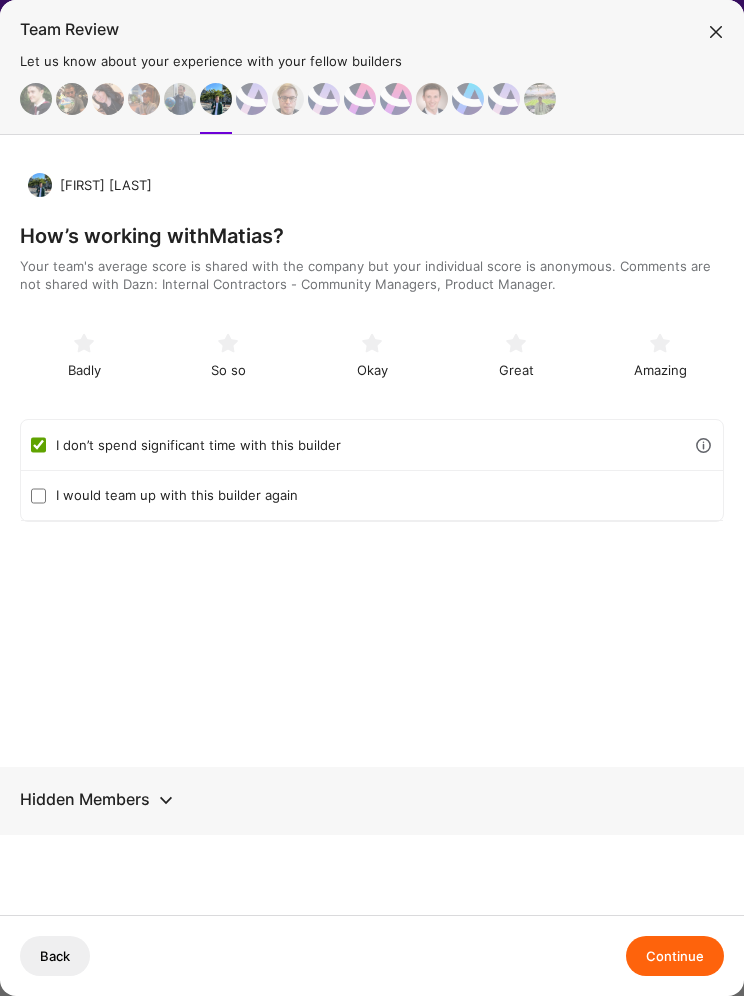 click on "Continue" at bounding box center [675, 956] 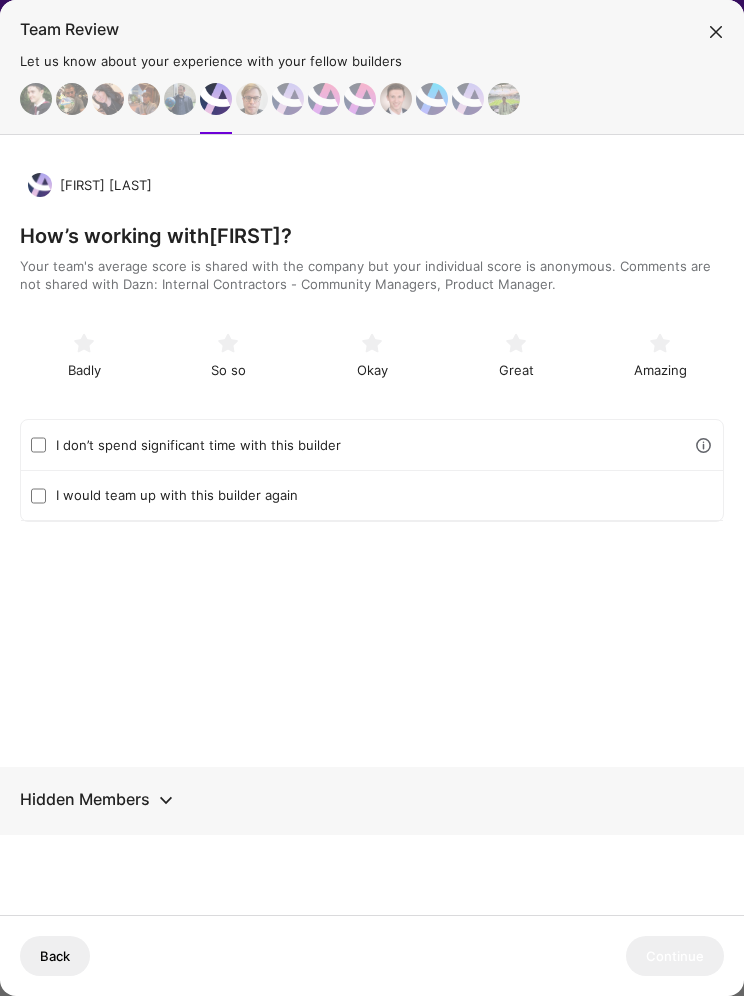 click on "I don’t spend significant time with this builder" at bounding box center [370, 445] 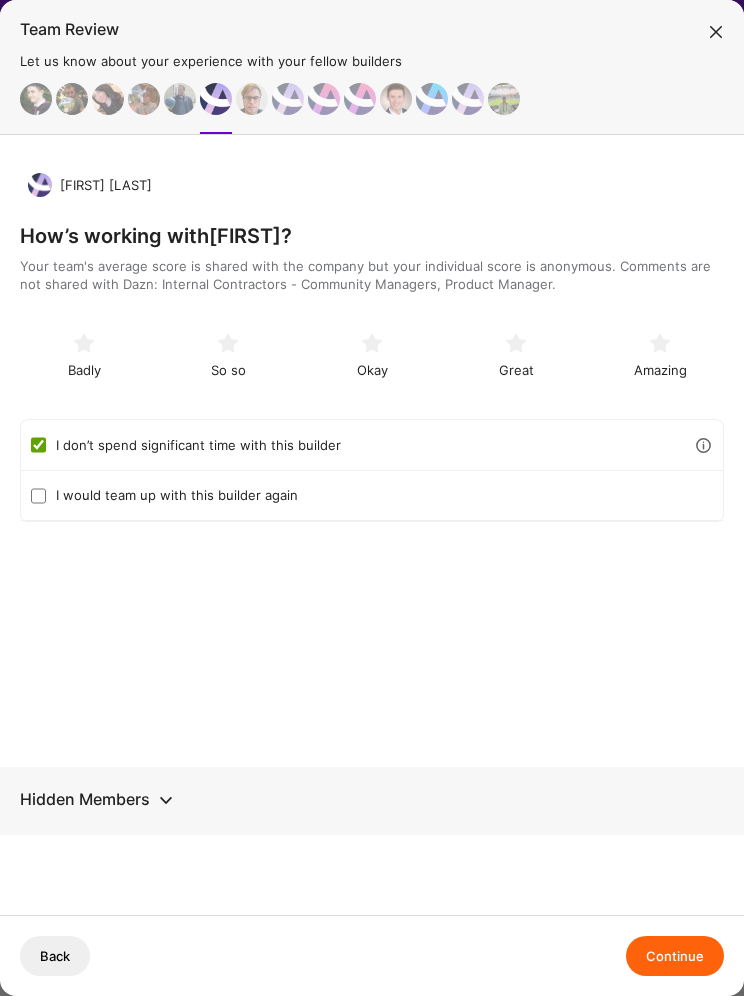 click on "Continue" at bounding box center (675, 956) 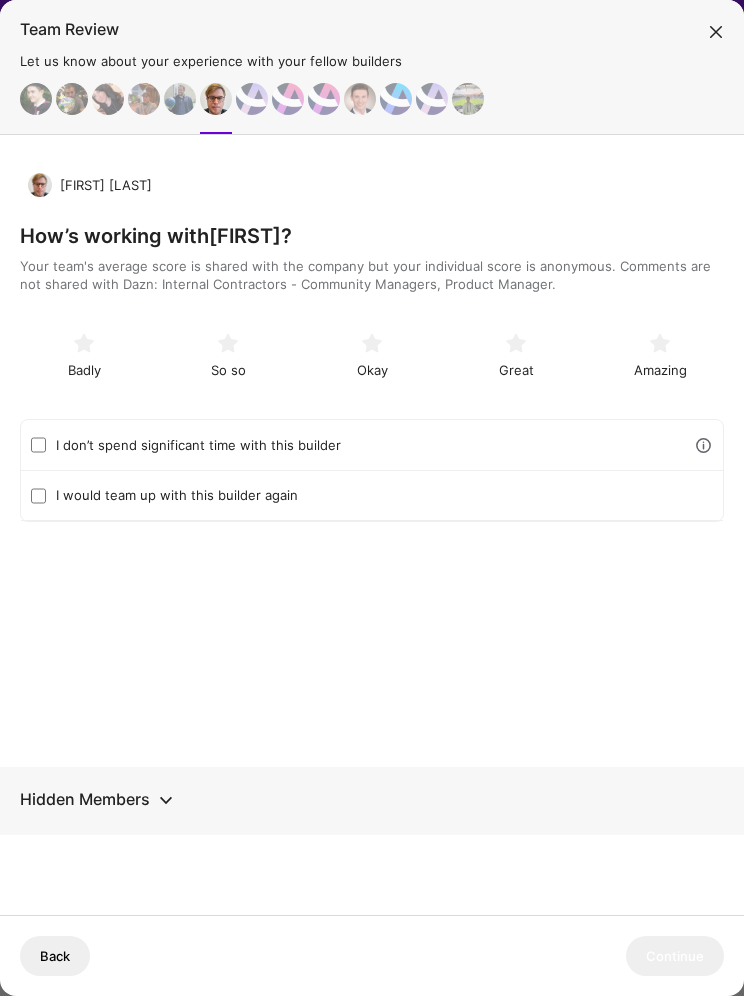 click on "I don’t spend significant time with this builder" at bounding box center [370, 445] 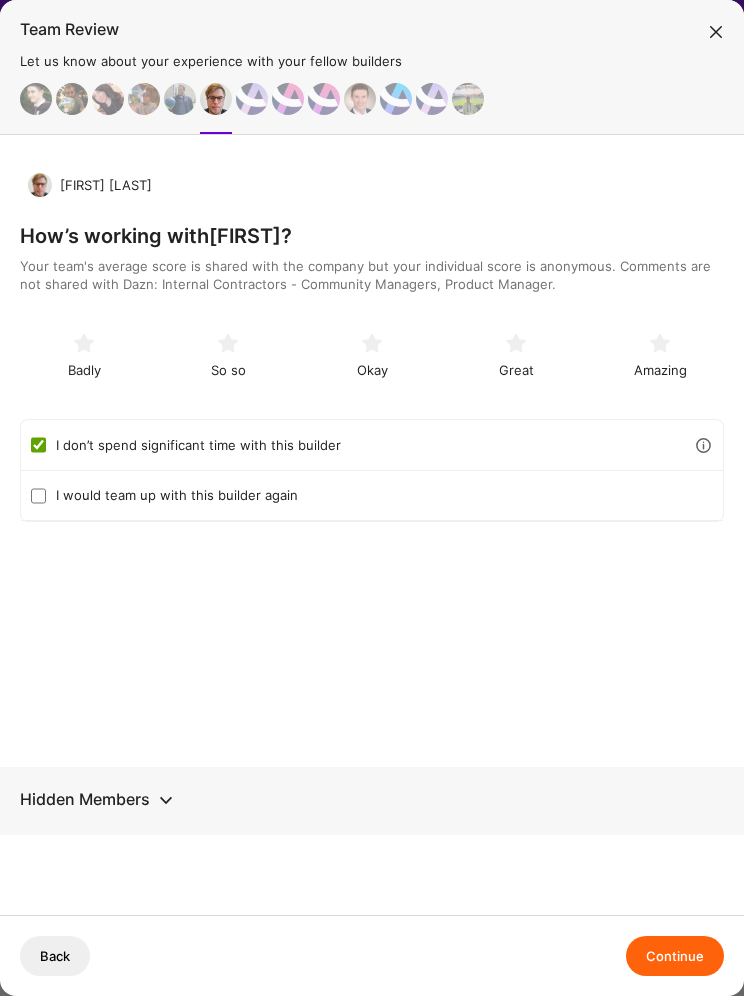 click on "Continue" at bounding box center [675, 956] 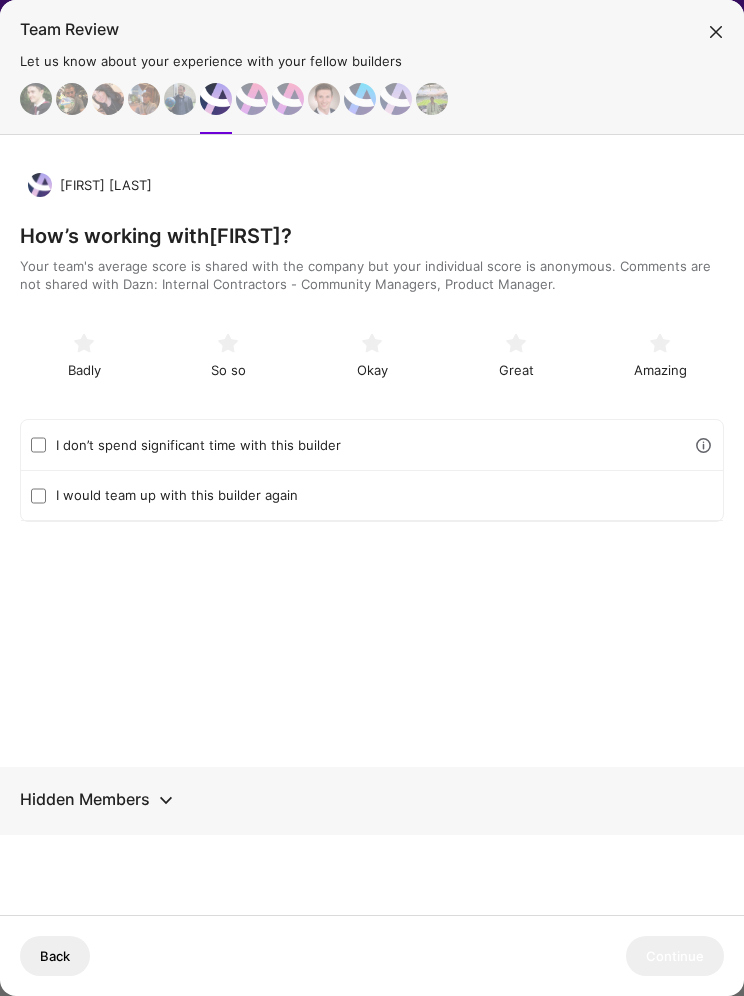 click on "I don’t spend significant time with this builder" at bounding box center [370, 445] 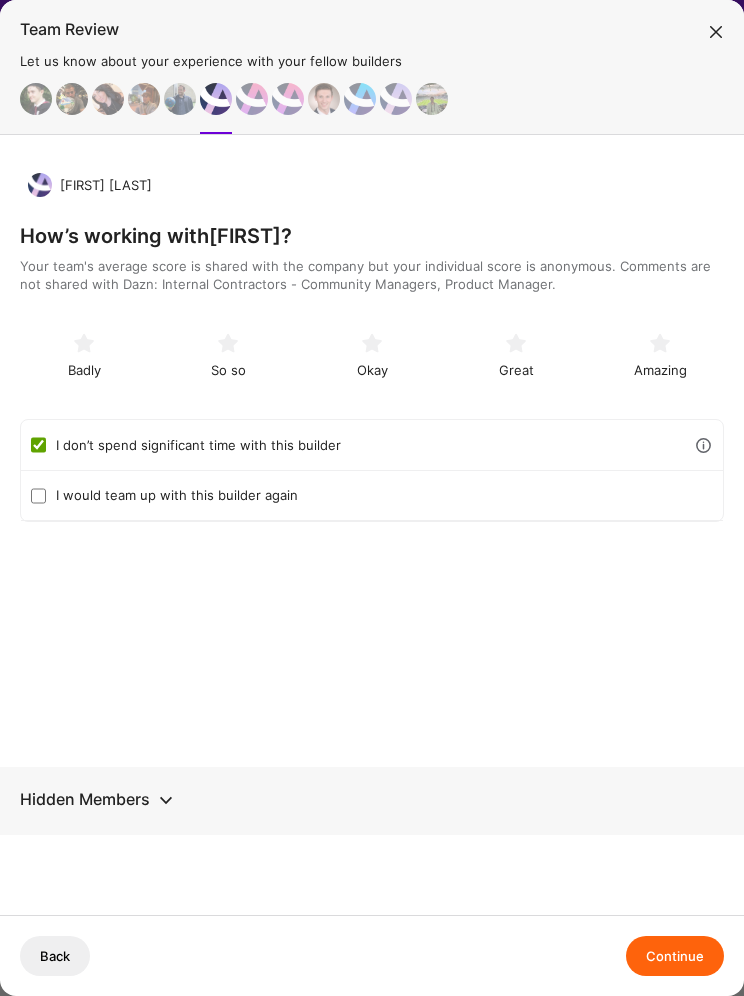 click on "Continue" at bounding box center [675, 956] 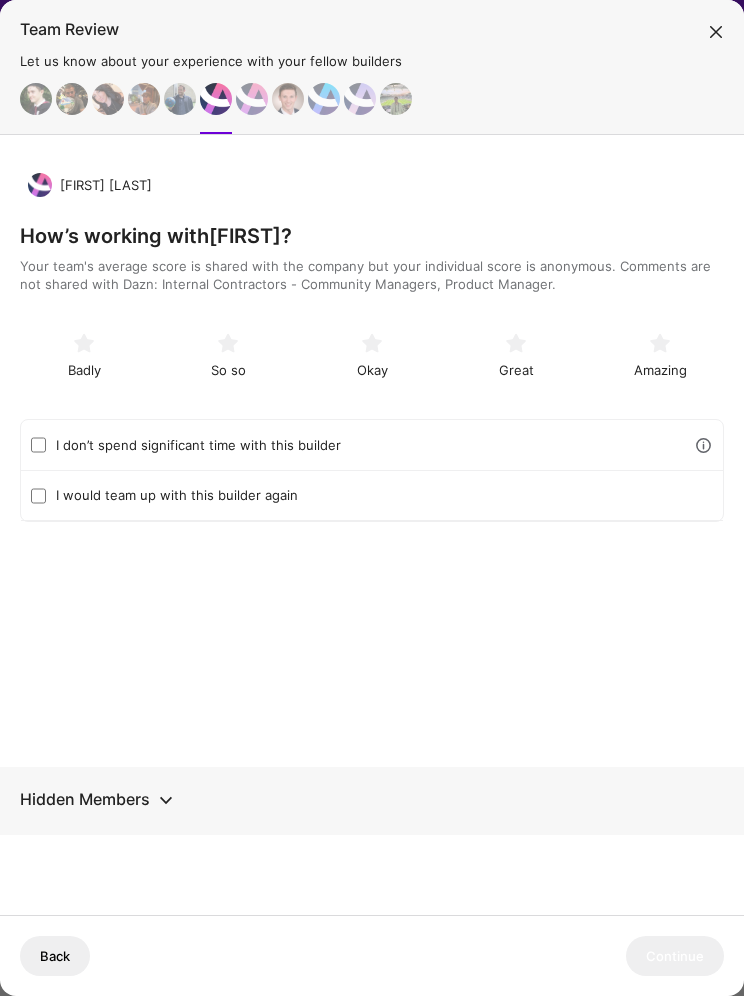 click on "I don’t spend significant time with this builder" at bounding box center (370, 445) 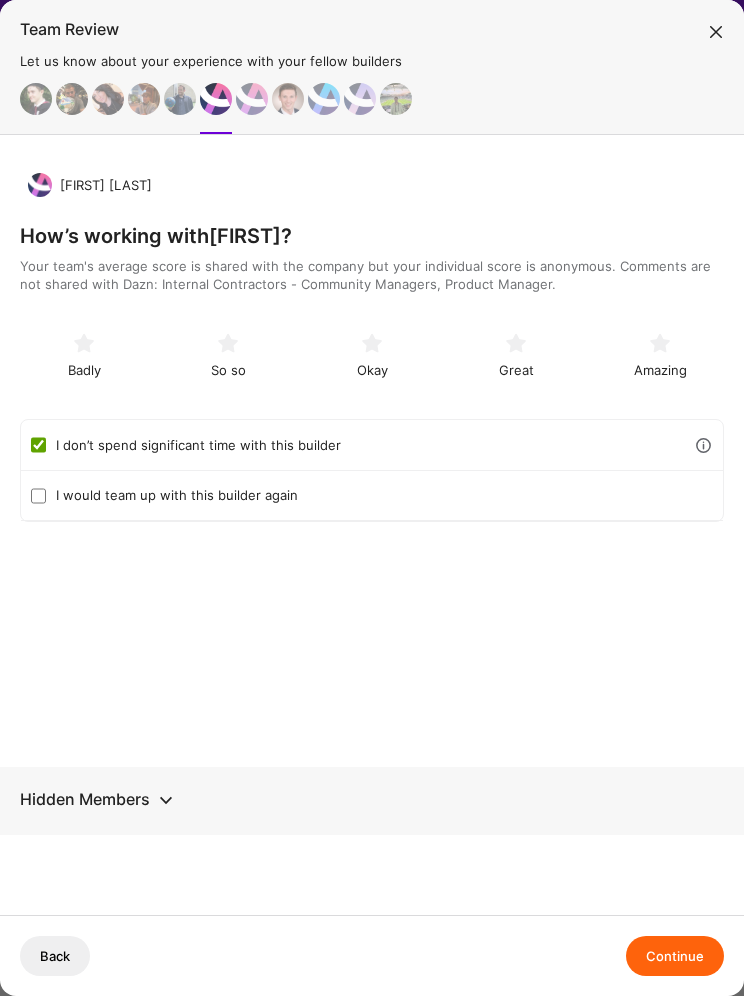click on "Continue" at bounding box center (675, 956) 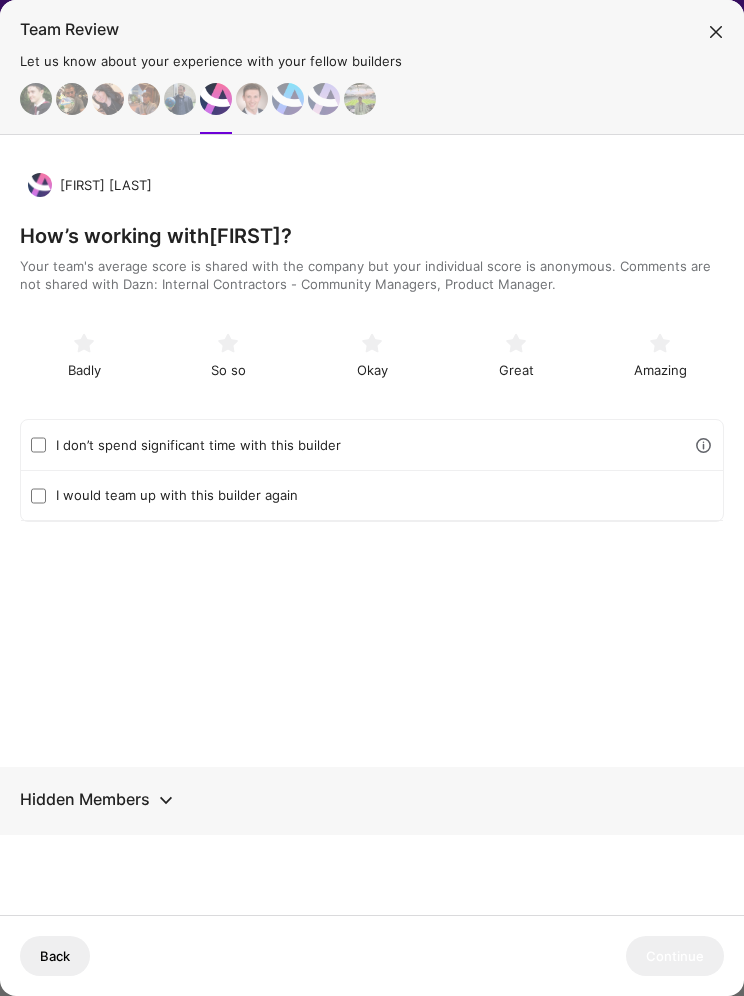 click on "I don’t spend significant time with this builder" at bounding box center (370, 445) 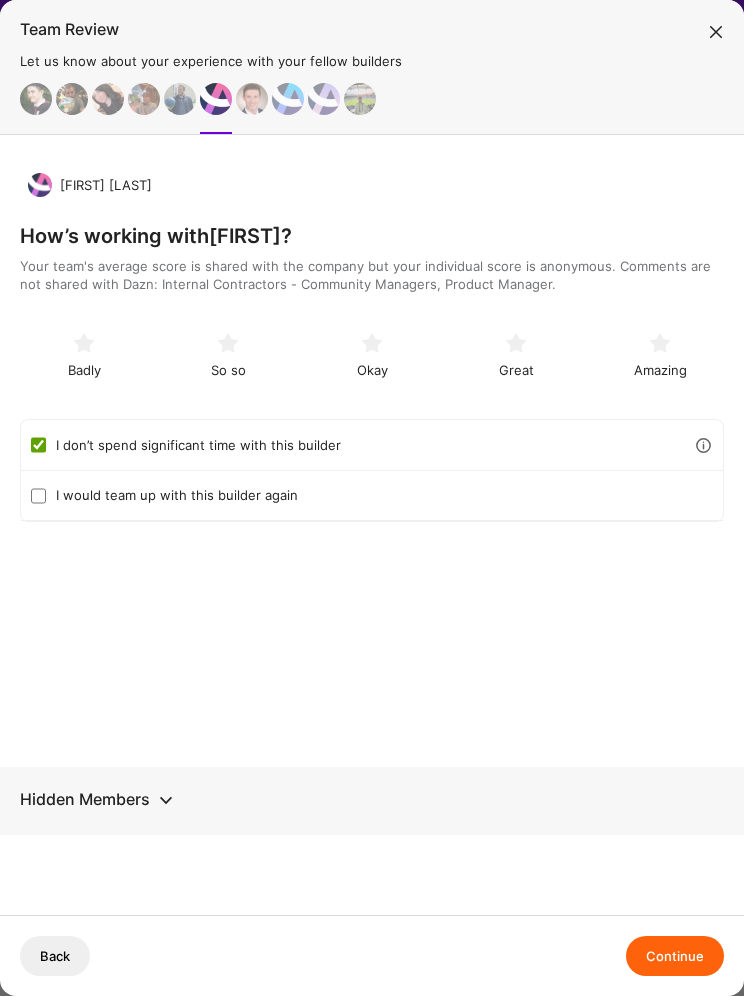 click on "Continue" at bounding box center [675, 956] 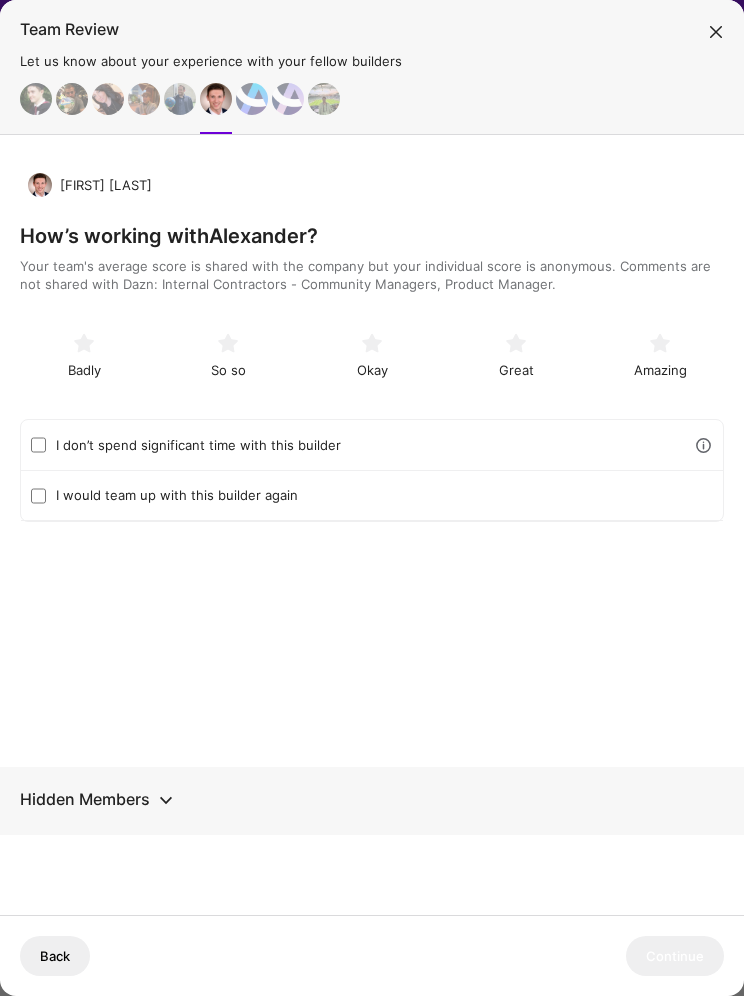 click on "I don’t spend significant time with this builder" at bounding box center (370, 445) 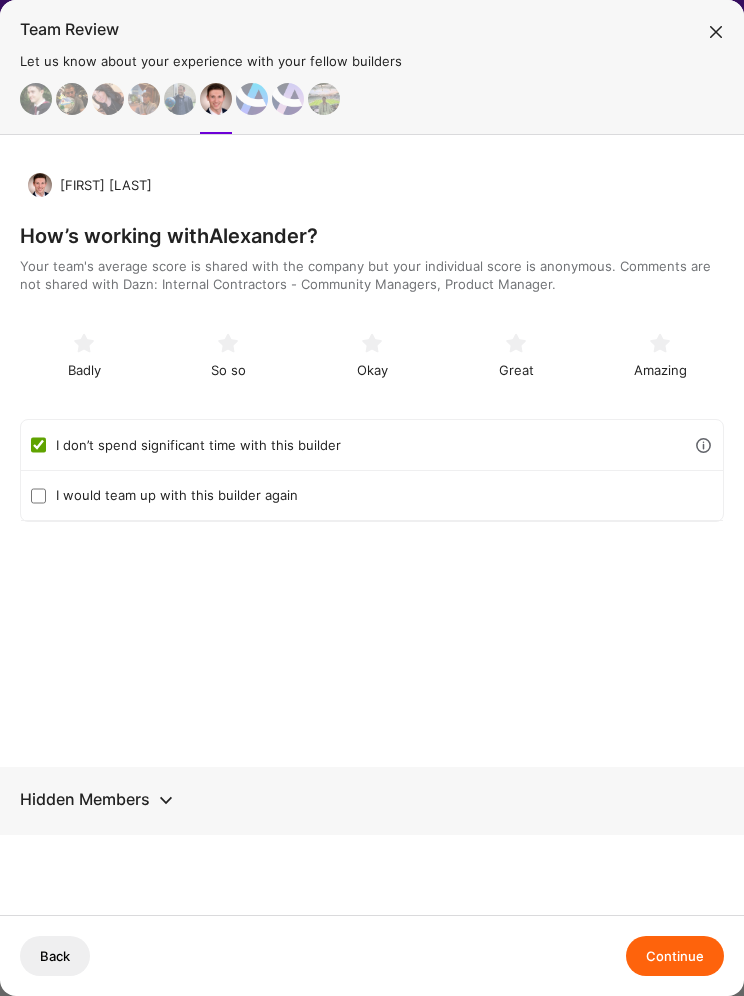 click on "Continue" at bounding box center [675, 956] 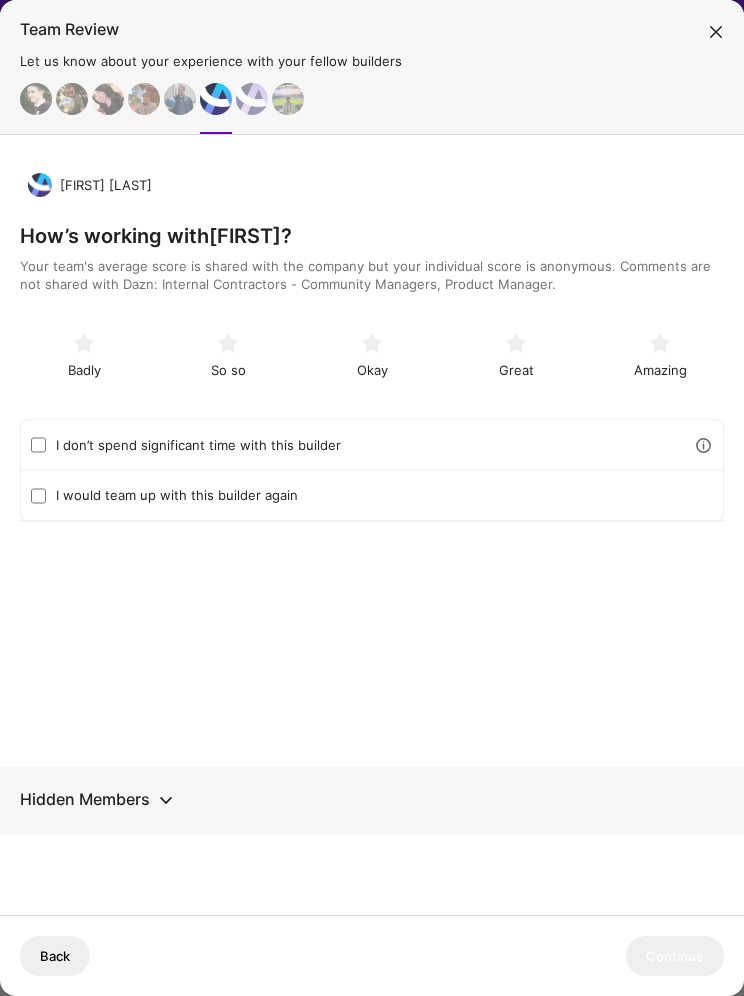 click on "I don’t spend significant time with this builder" at bounding box center (370, 445) 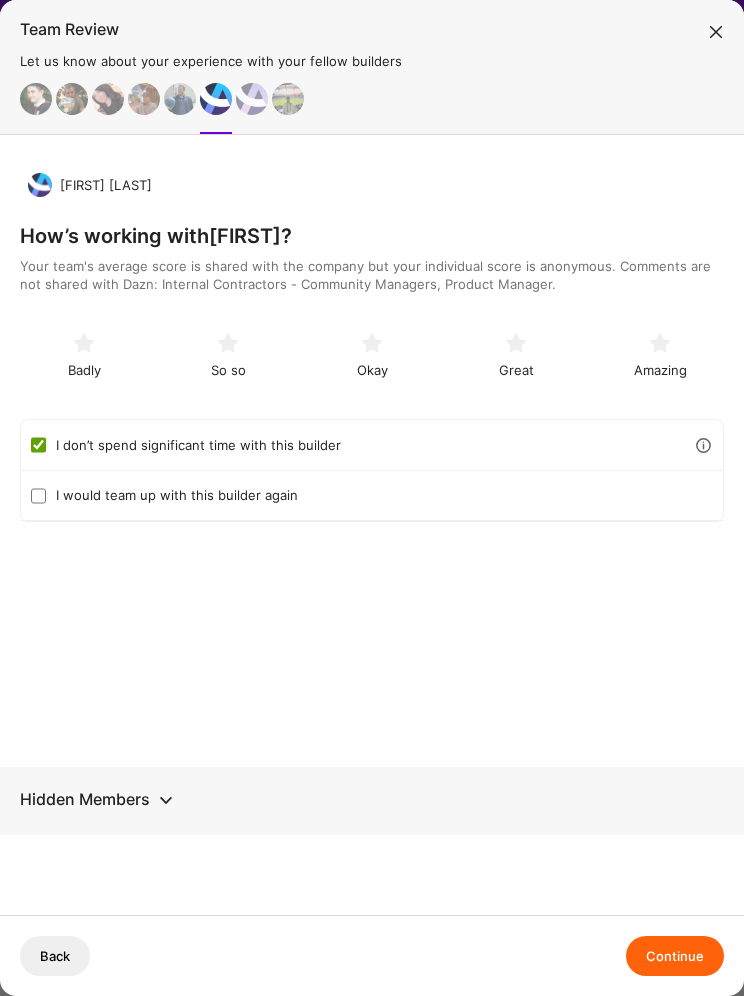 click on "Continue" at bounding box center (675, 956) 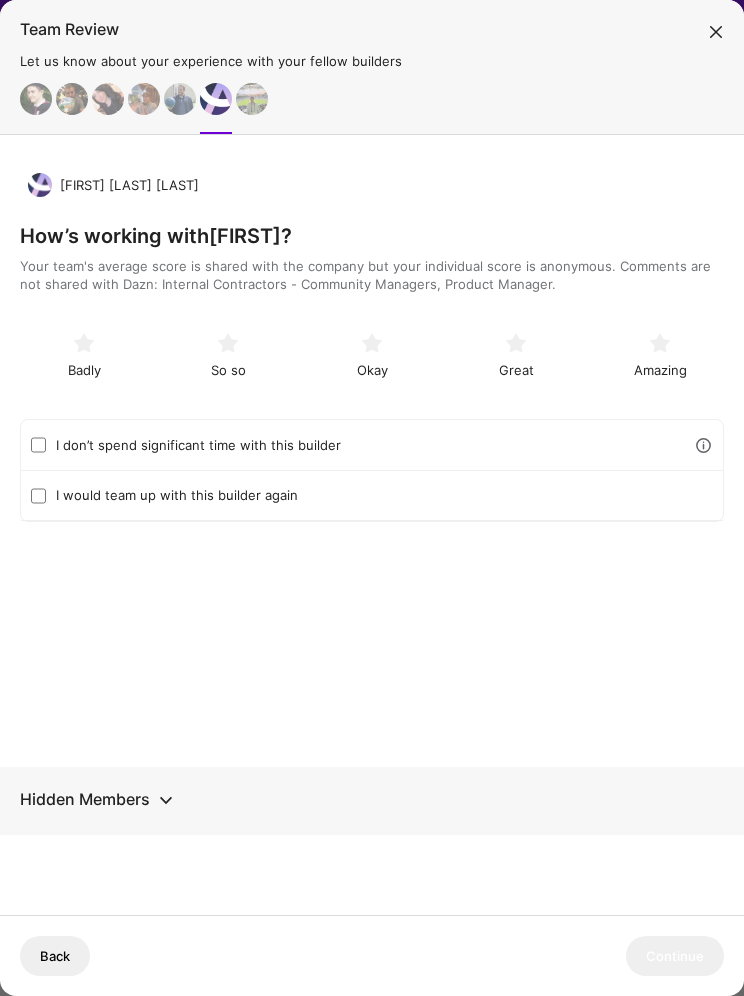 click on "I don’t spend significant time with this builder" at bounding box center [372, 445] 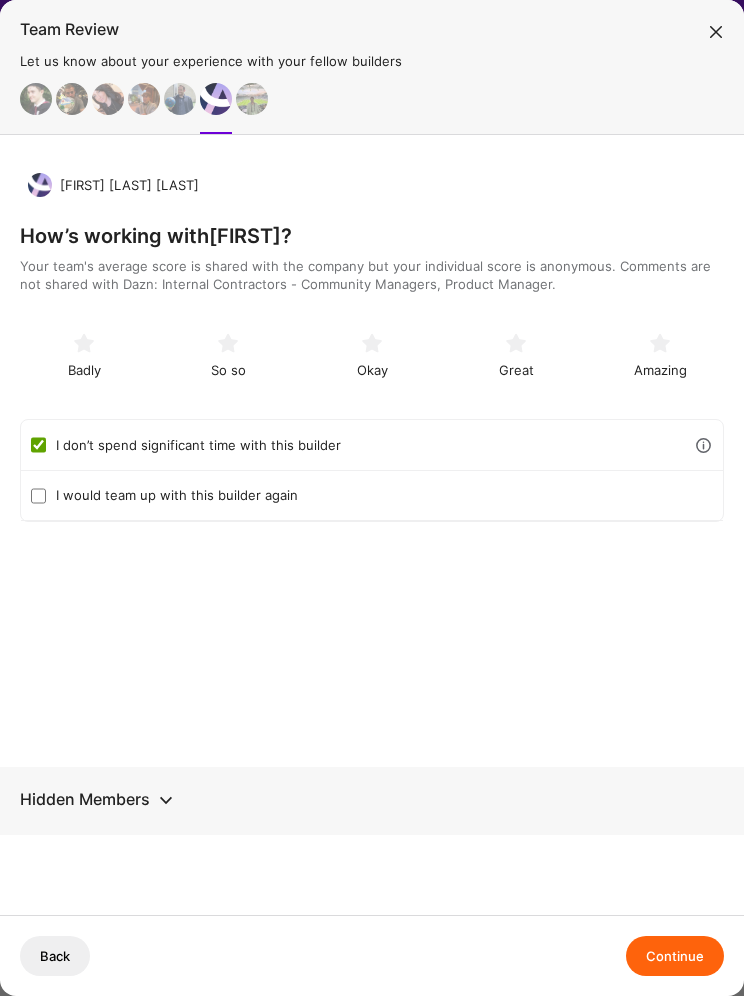 click on "Continue" at bounding box center (675, 956) 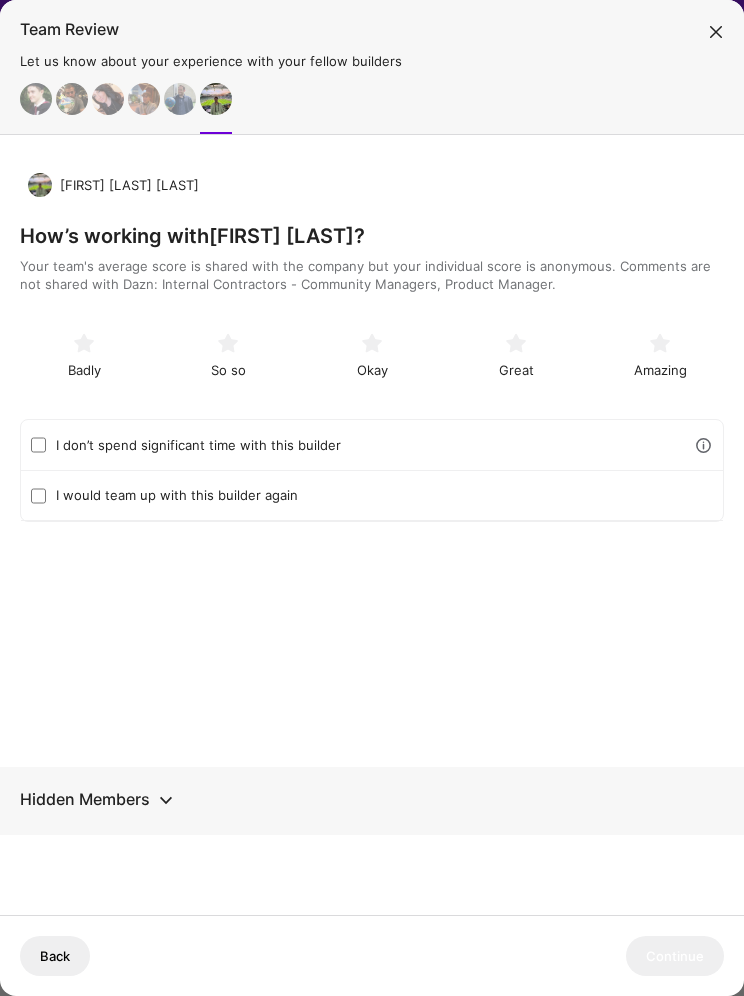 click on "I don’t spend significant time with this builder" at bounding box center [370, 445] 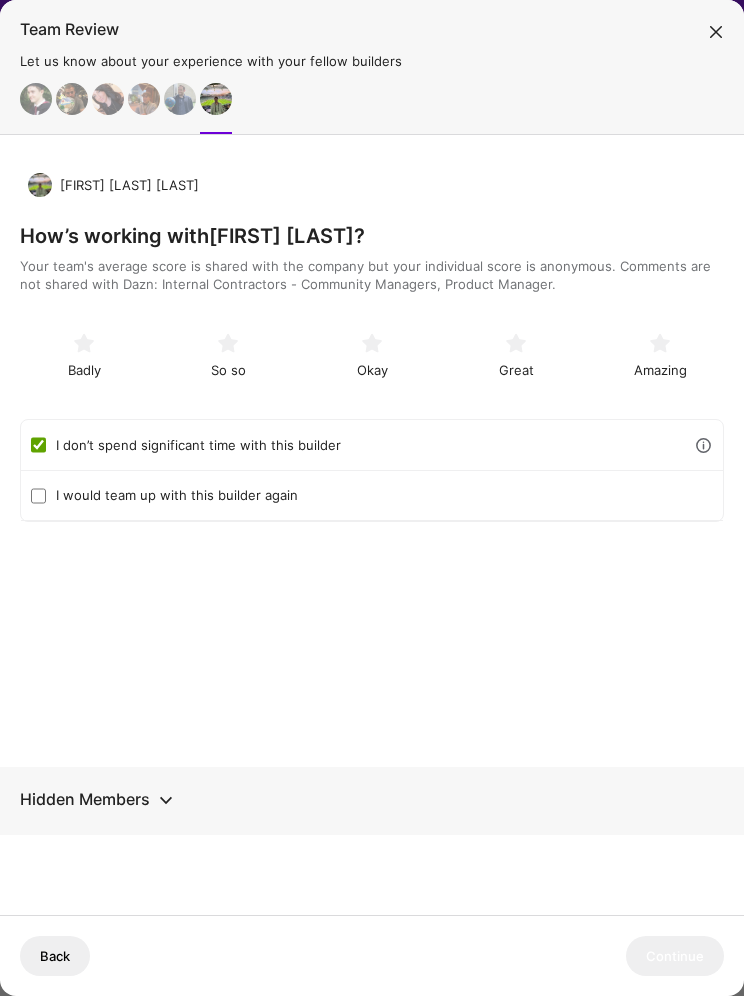 checkbox on "true" 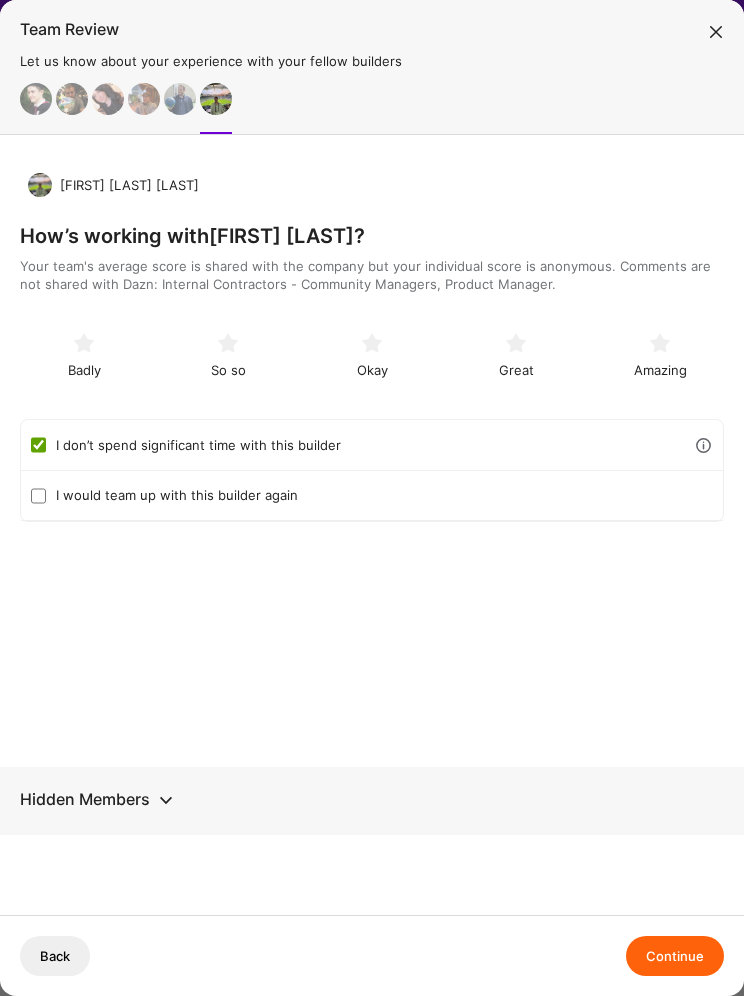 click on "Continue" at bounding box center (675, 956) 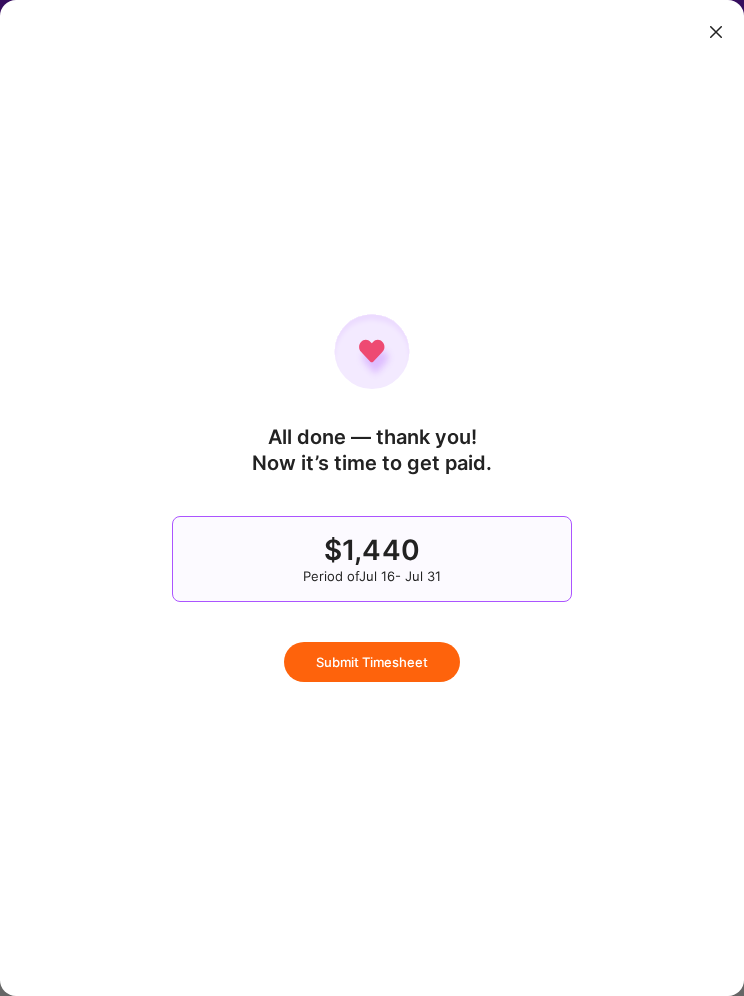 click on "Submit Timesheet" at bounding box center (372, 662) 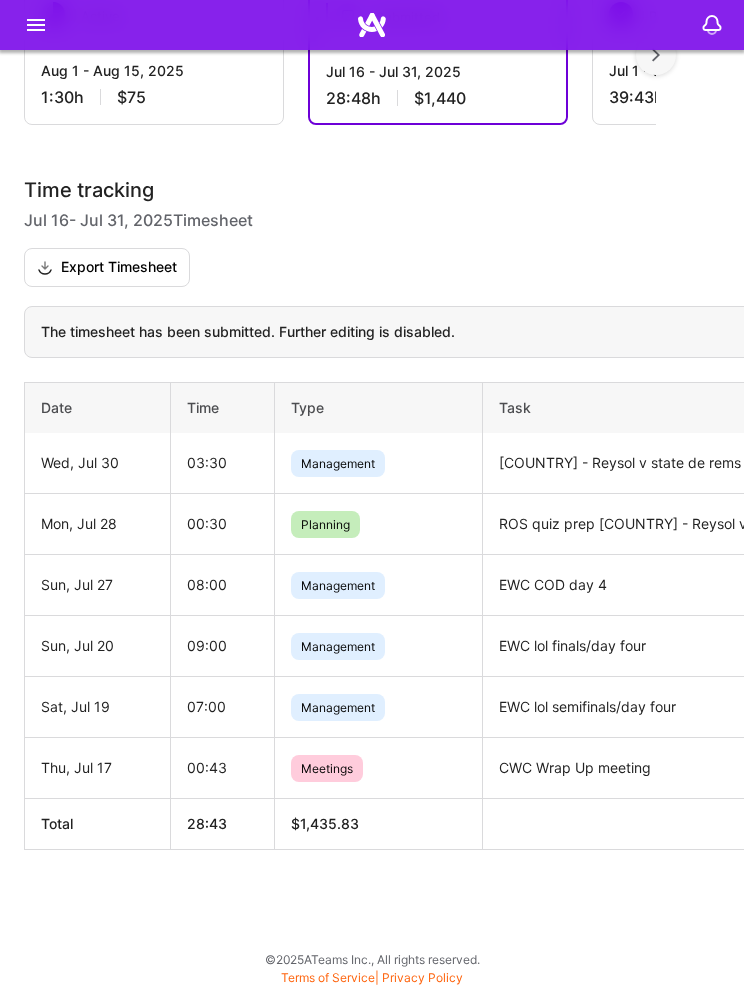 scroll, scrollTop: 707, scrollLeft: 0, axis: vertical 